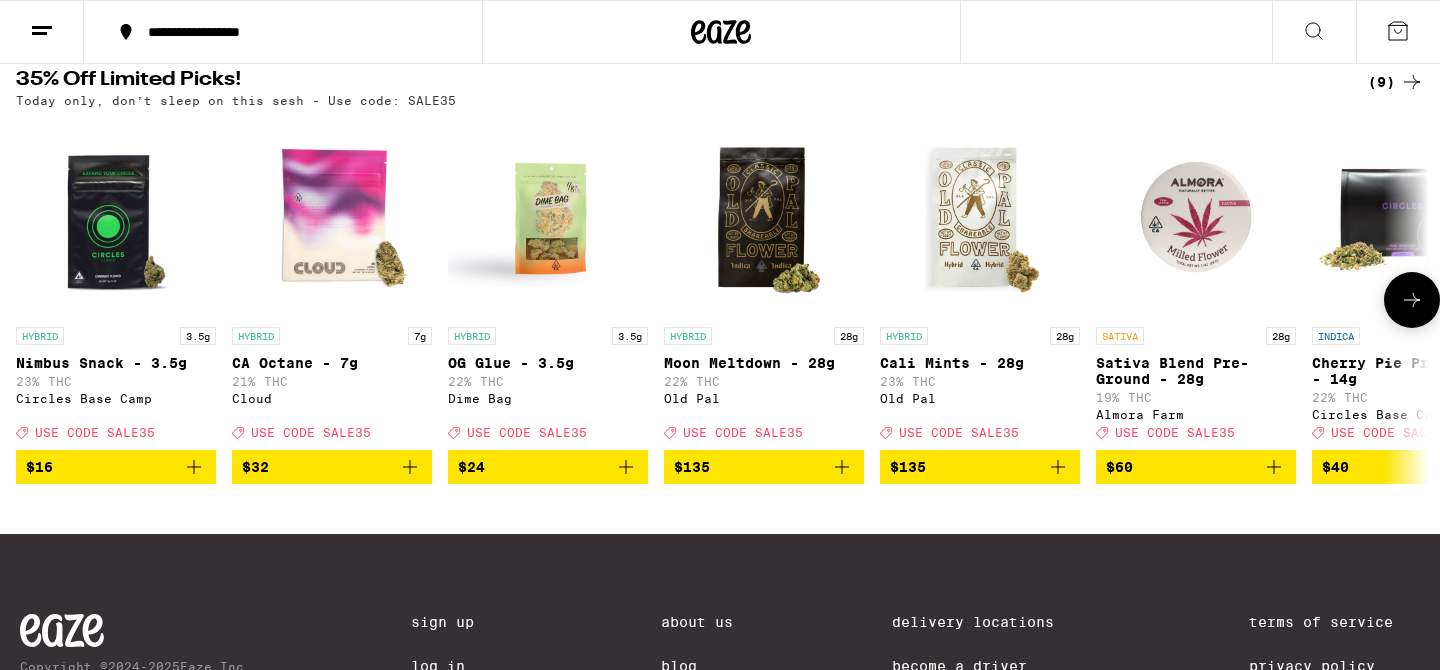 scroll, scrollTop: 671, scrollLeft: 0, axis: vertical 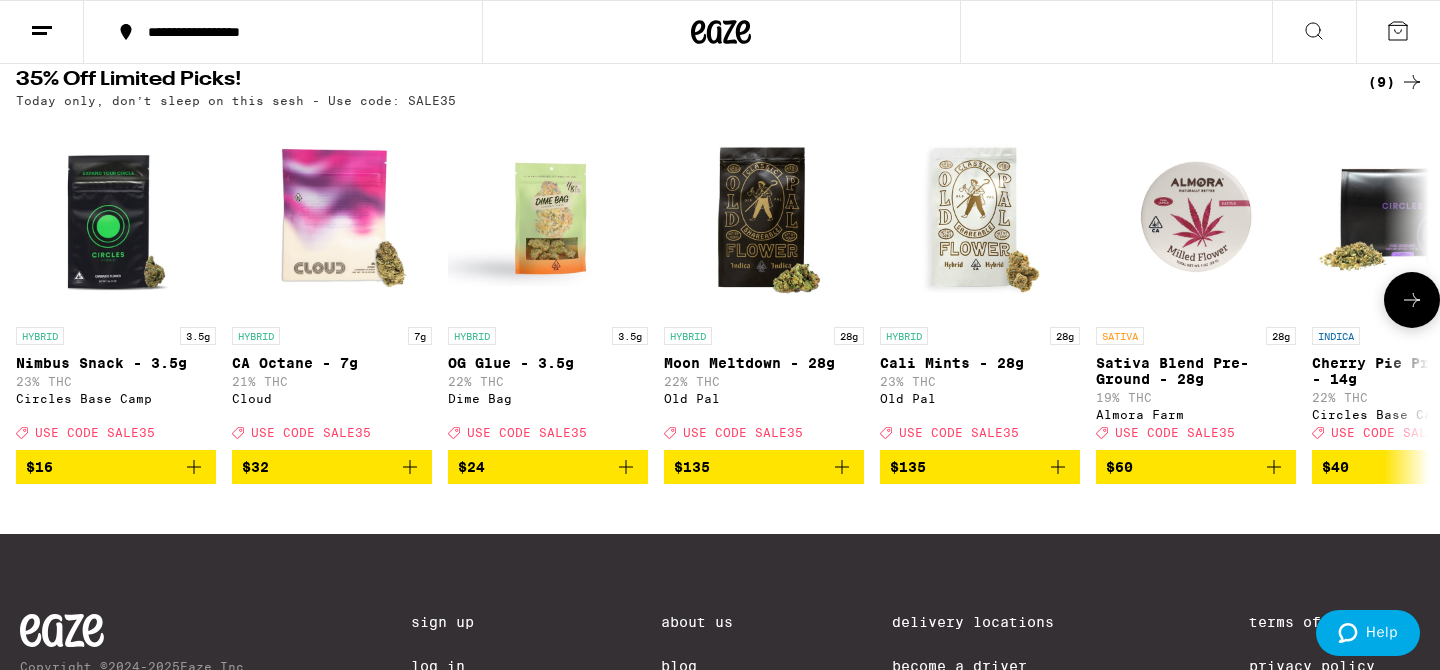 click at bounding box center [1412, 300] 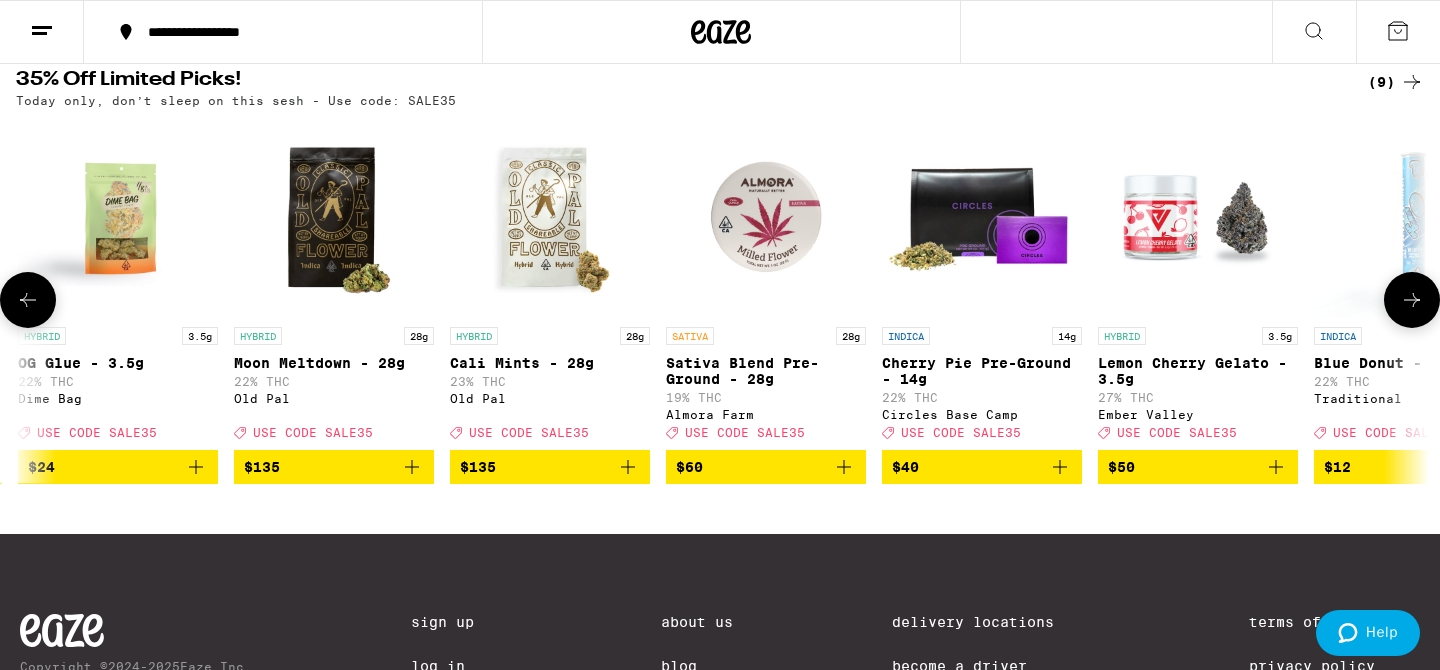 scroll, scrollTop: 0, scrollLeft: 536, axis: horizontal 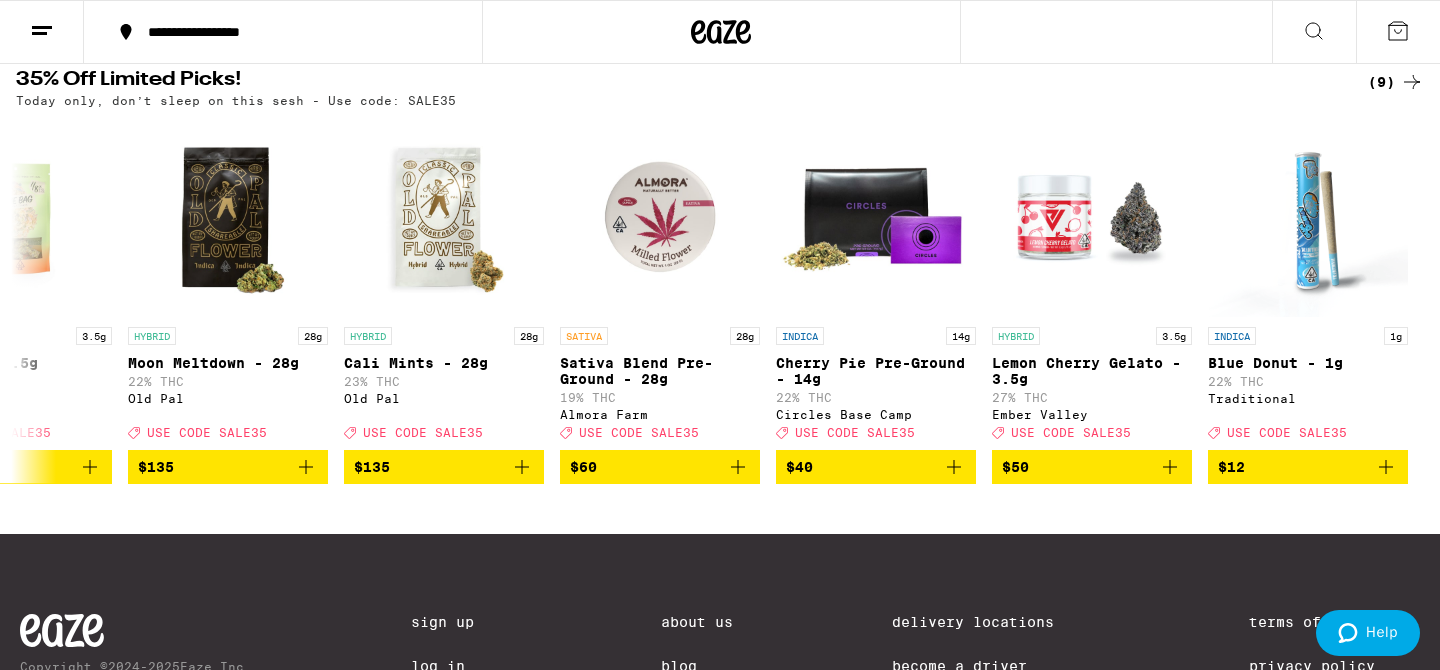 click on "(9)" at bounding box center [1396, 82] 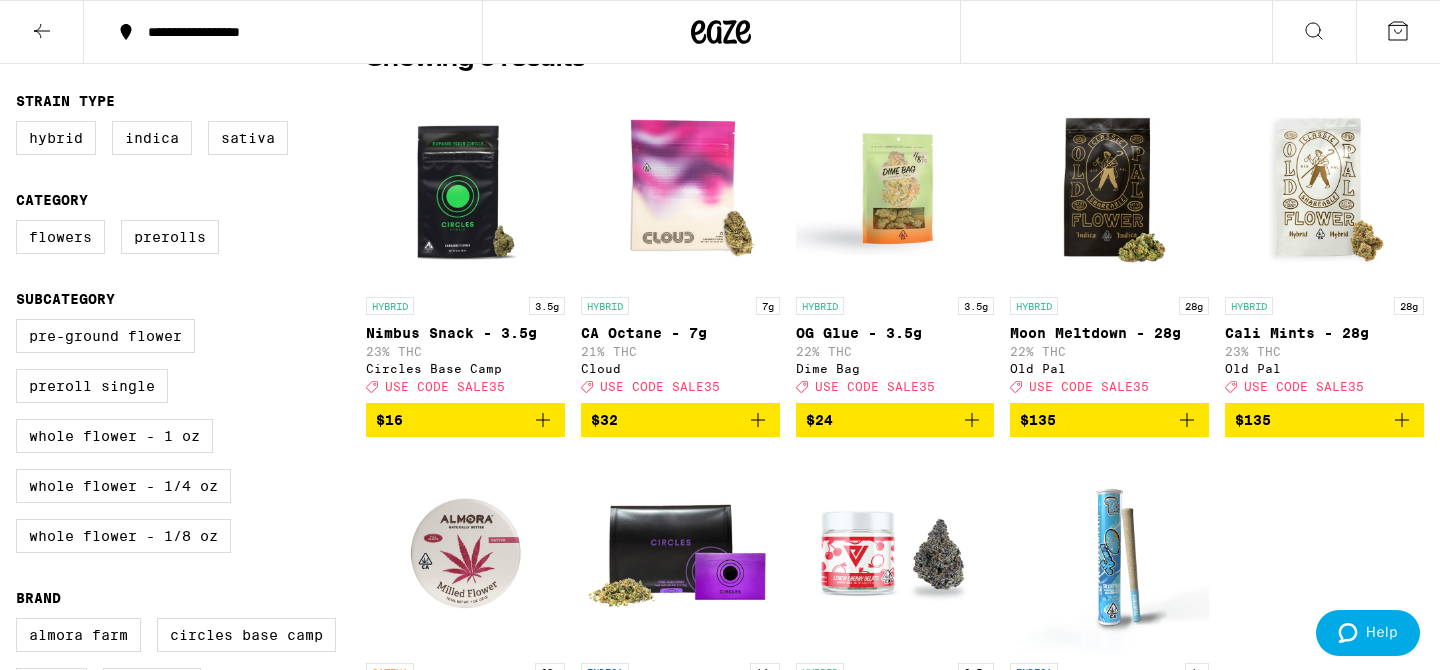 scroll, scrollTop: 190, scrollLeft: 0, axis: vertical 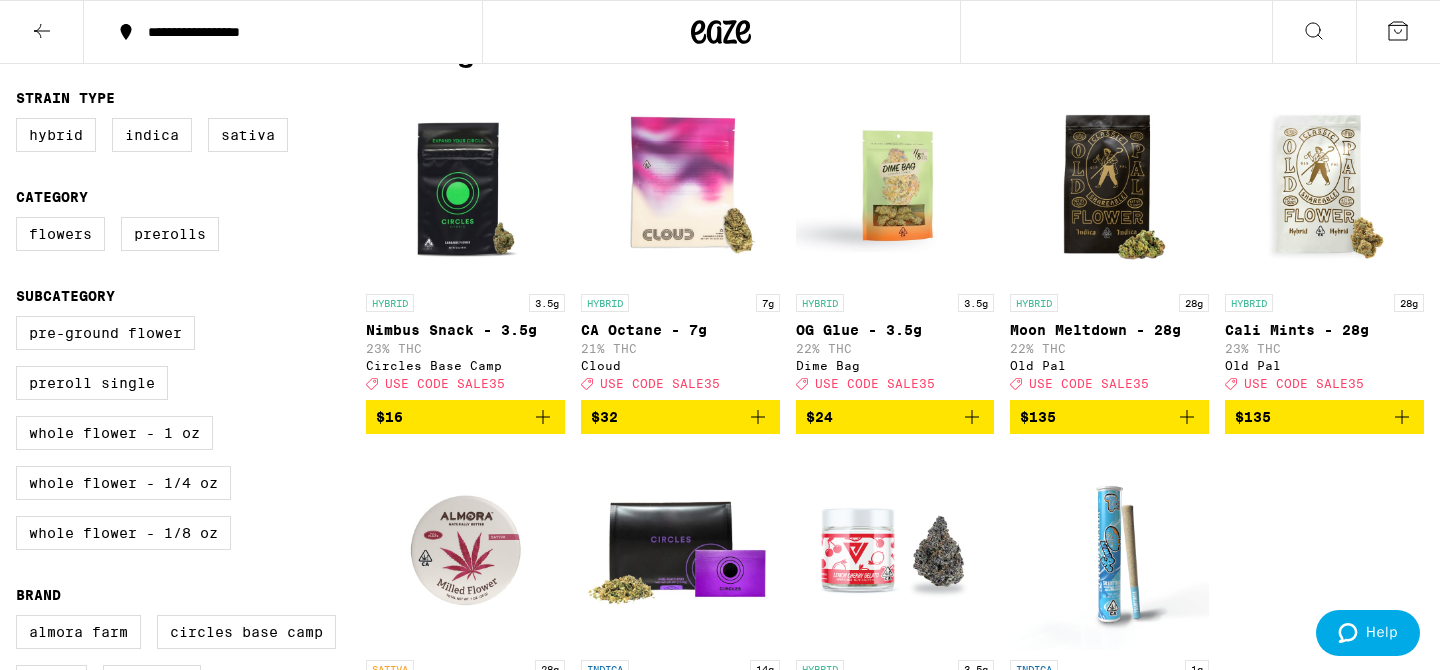 click at bounding box center (758, 417) 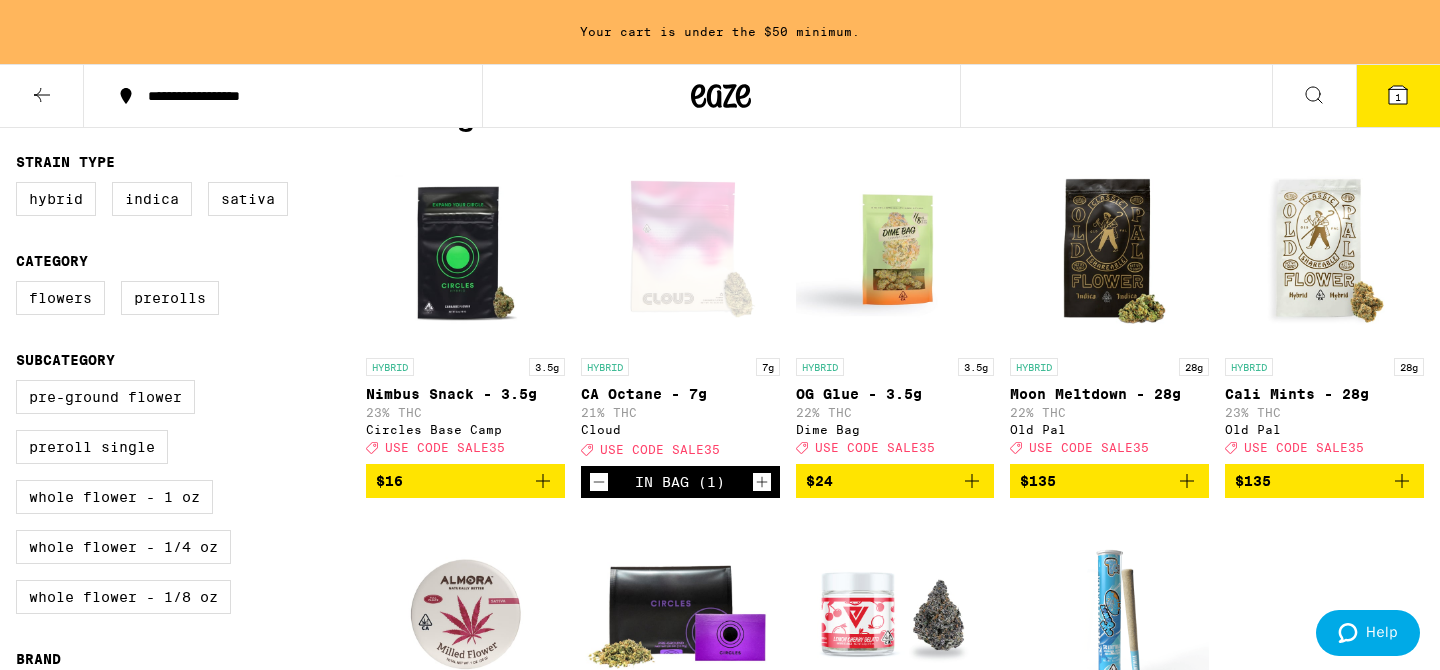 scroll, scrollTop: 254, scrollLeft: 0, axis: vertical 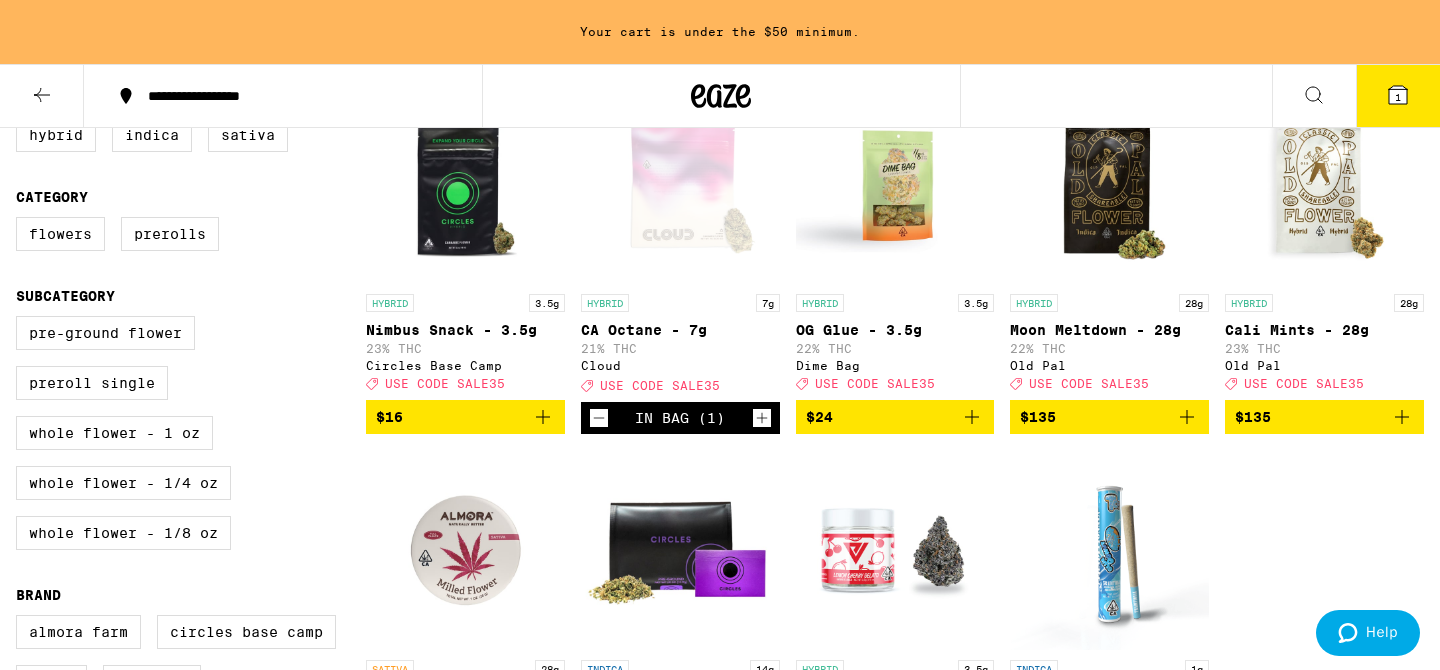 click at bounding box center (599, 418) 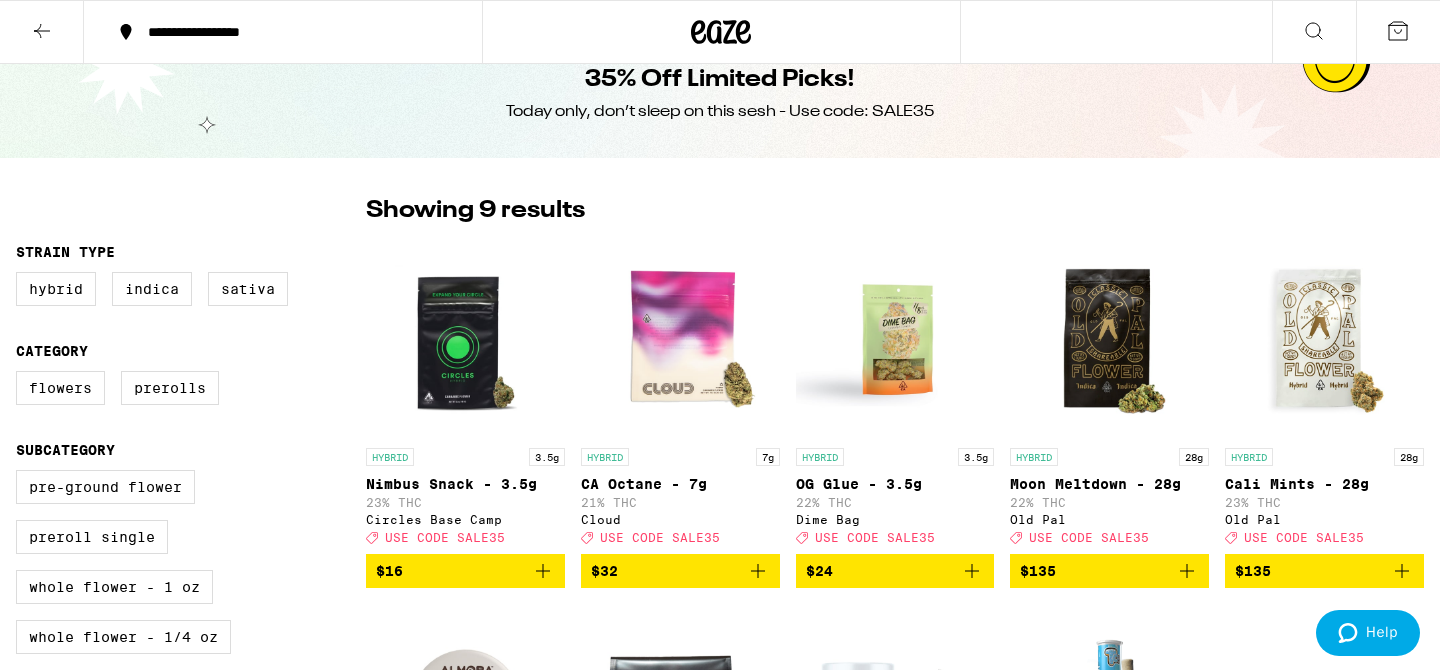 scroll, scrollTop: 0, scrollLeft: 0, axis: both 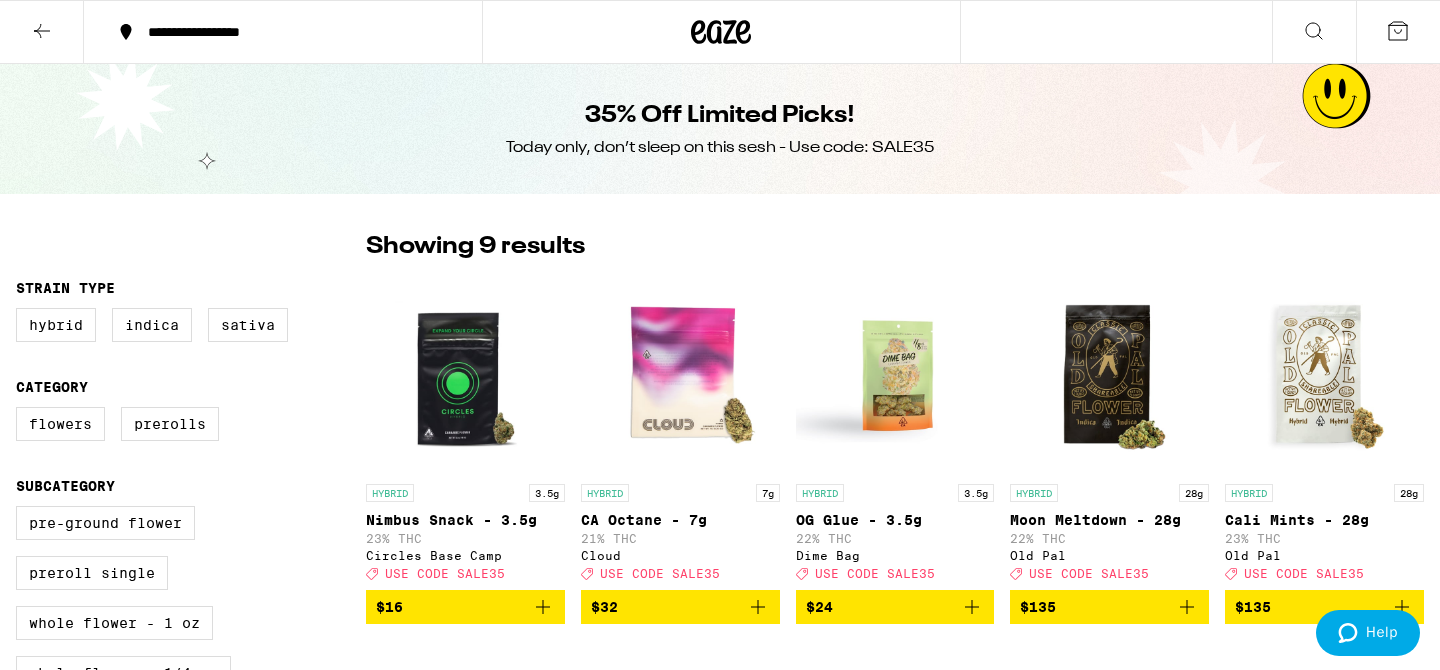 click at bounding box center [42, 31] 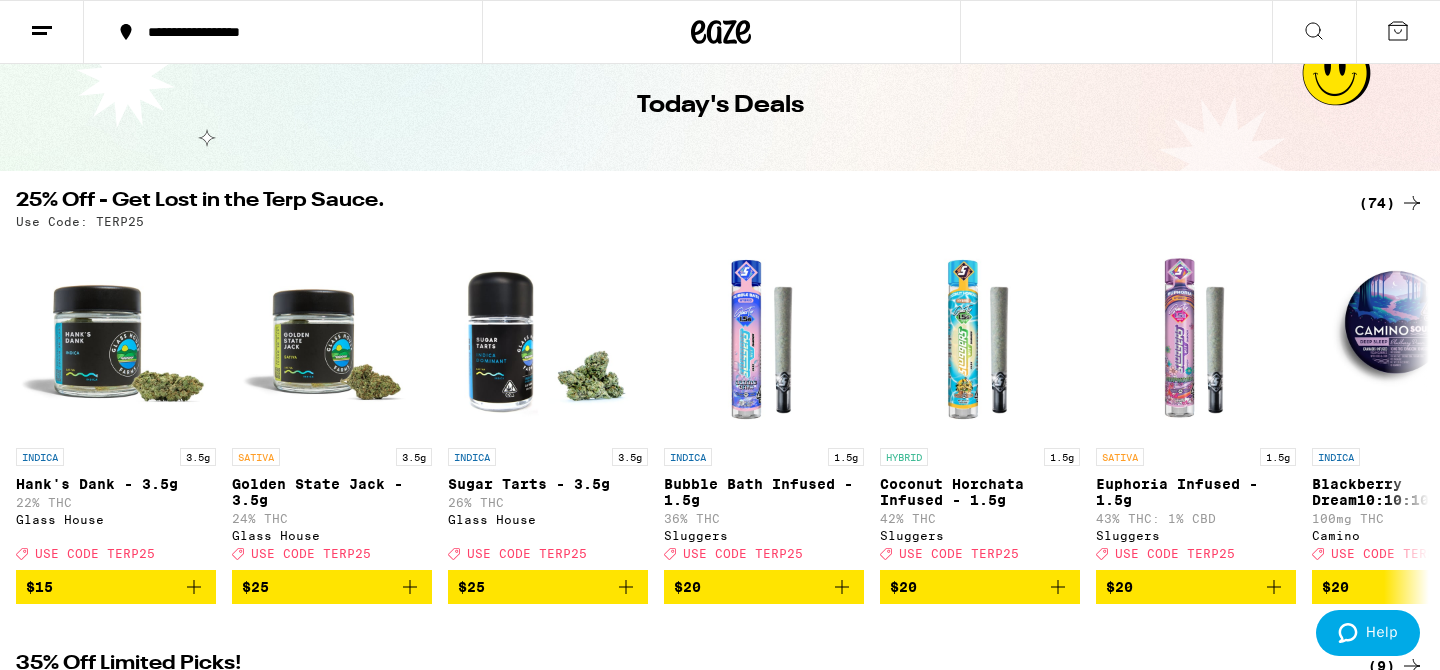 scroll, scrollTop: 88, scrollLeft: 0, axis: vertical 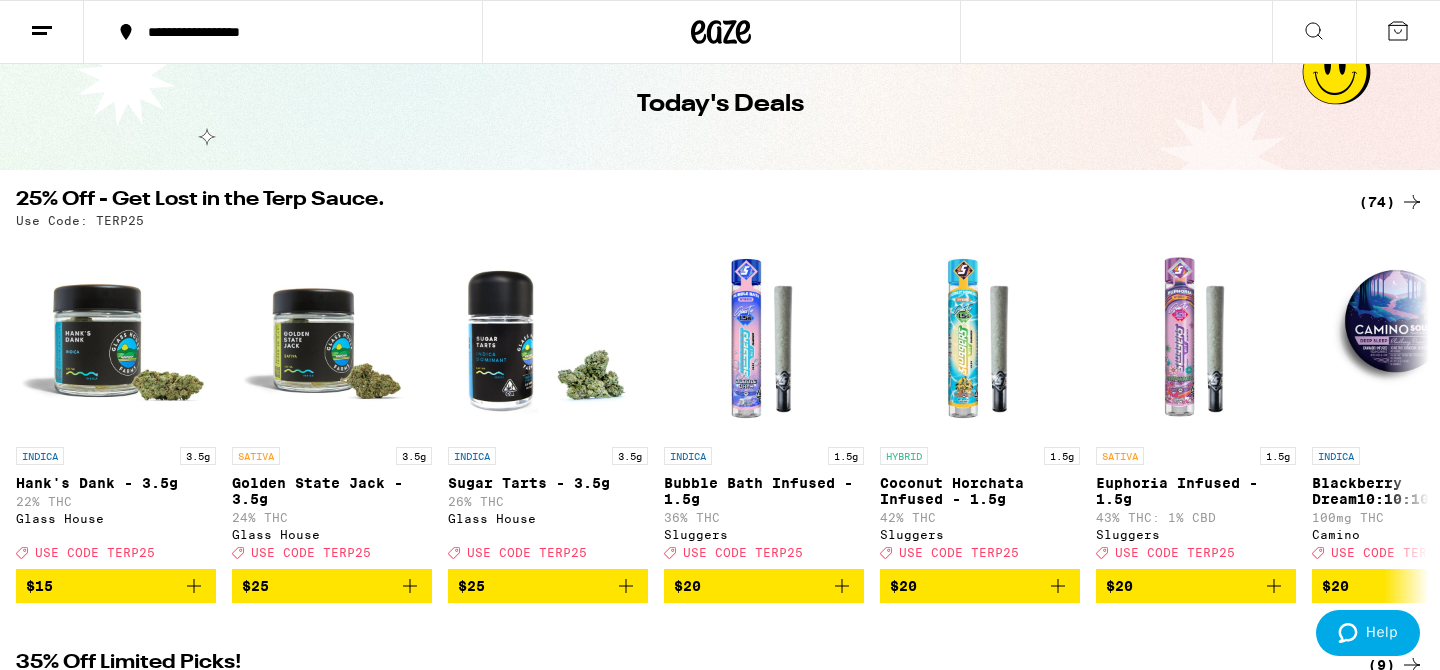click on "(74)" at bounding box center (1391, 202) 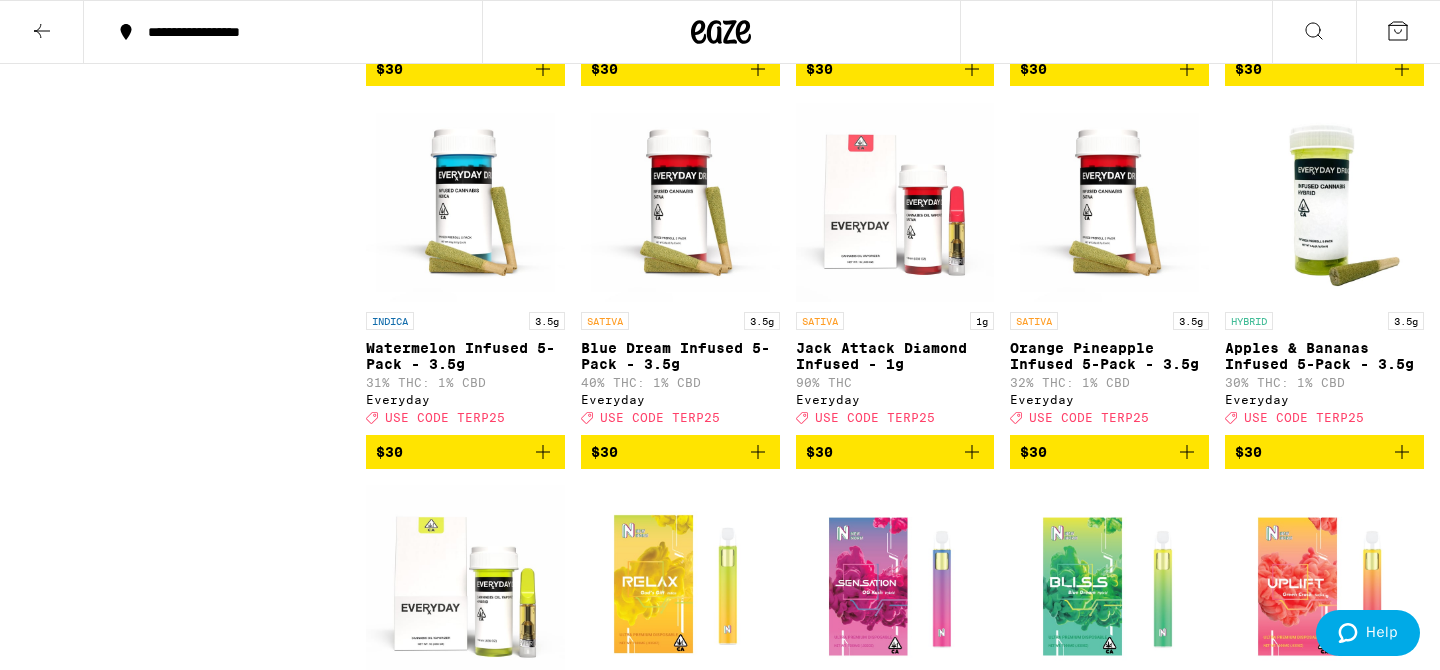 scroll, scrollTop: 3627, scrollLeft: 0, axis: vertical 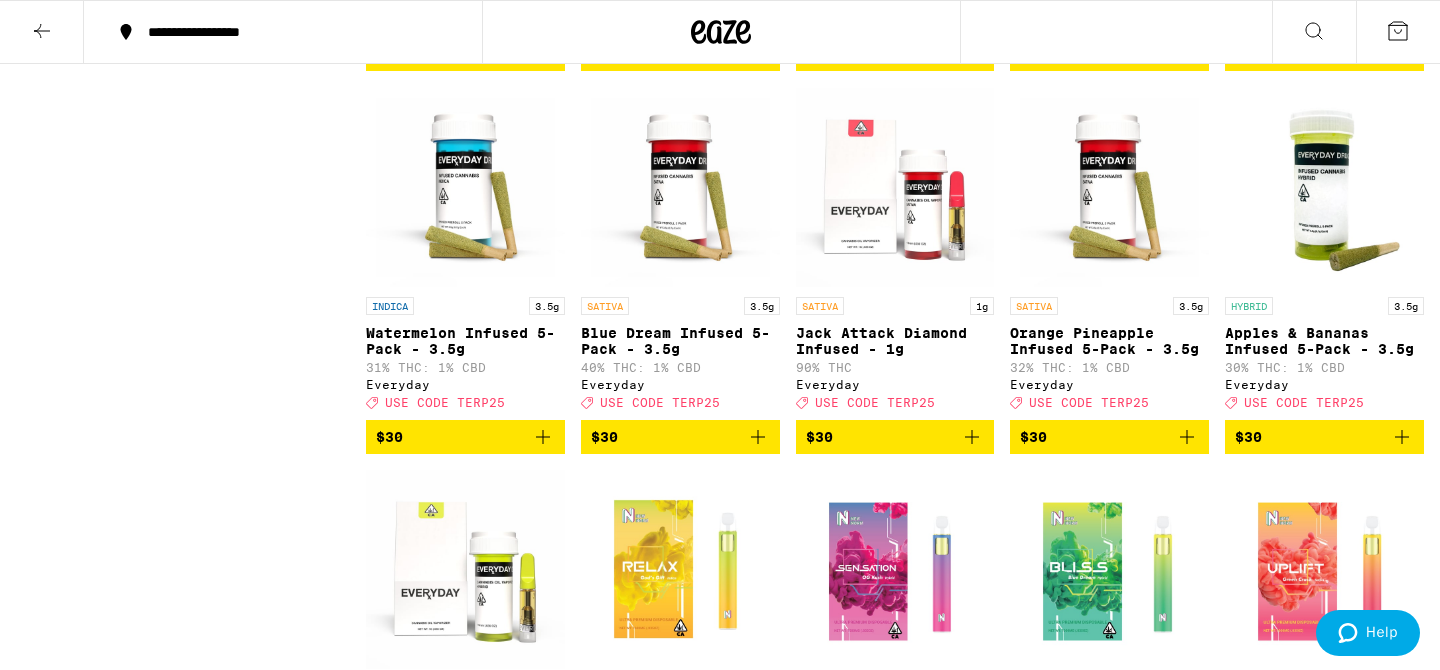 click at bounding box center [972, 437] 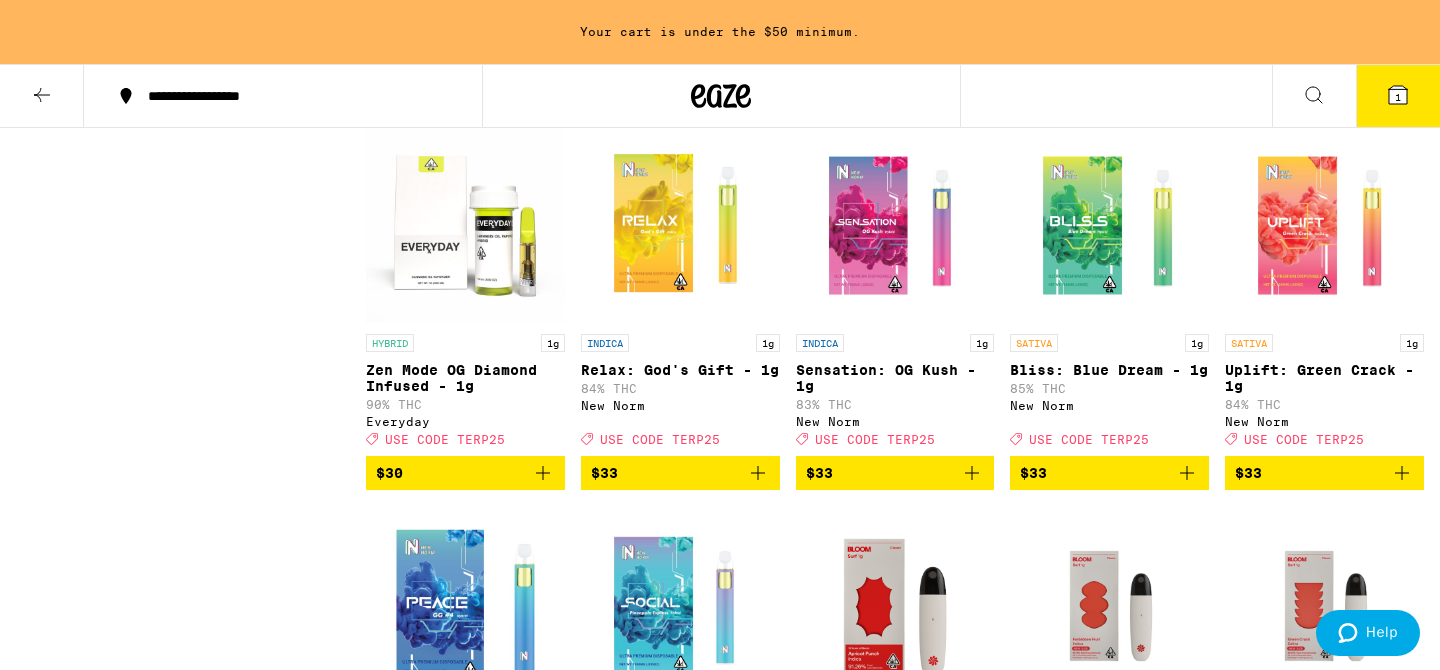 scroll, scrollTop: 4045, scrollLeft: 0, axis: vertical 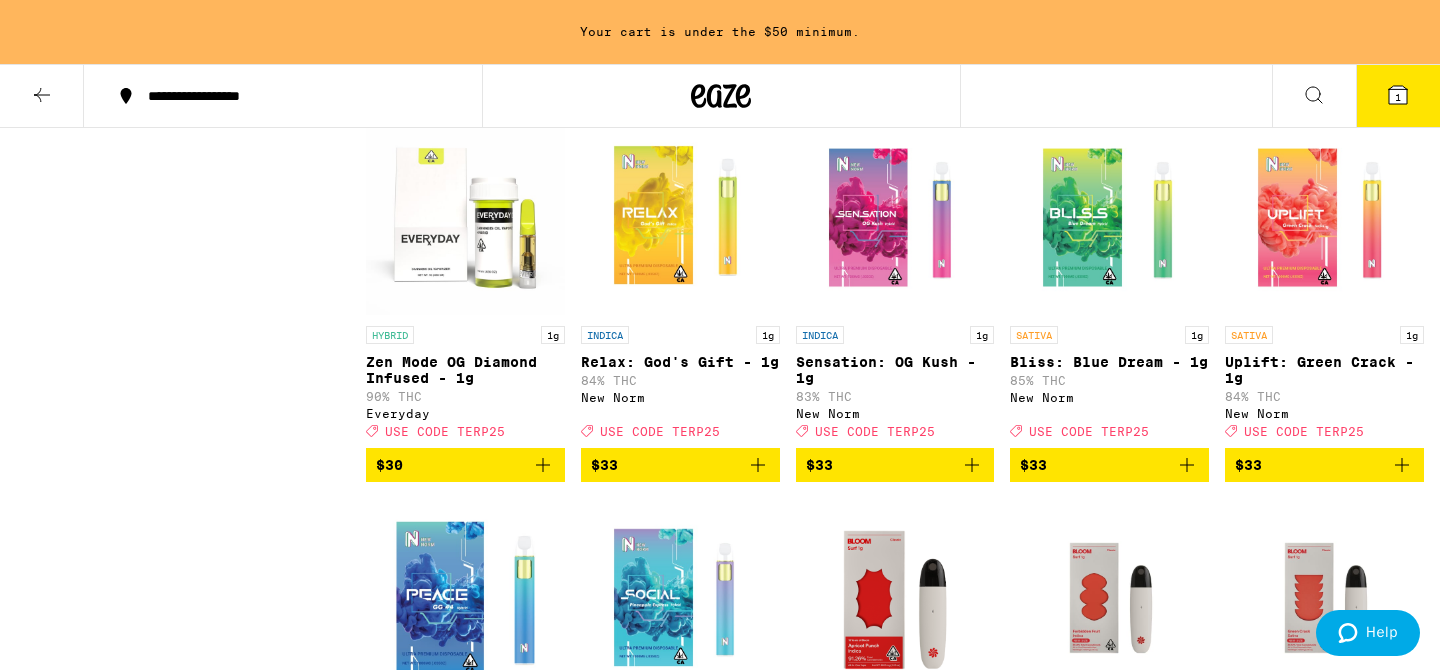 click at bounding box center (543, 465) 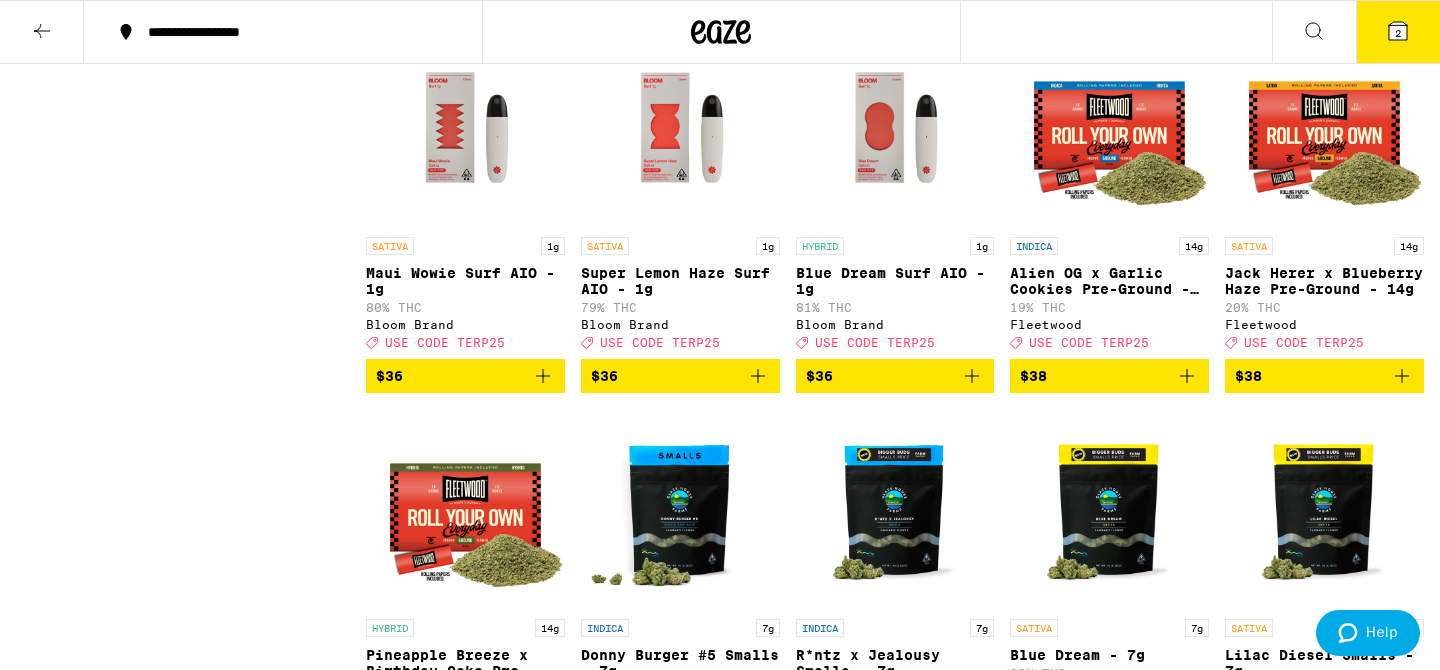 scroll, scrollTop: 4832, scrollLeft: 0, axis: vertical 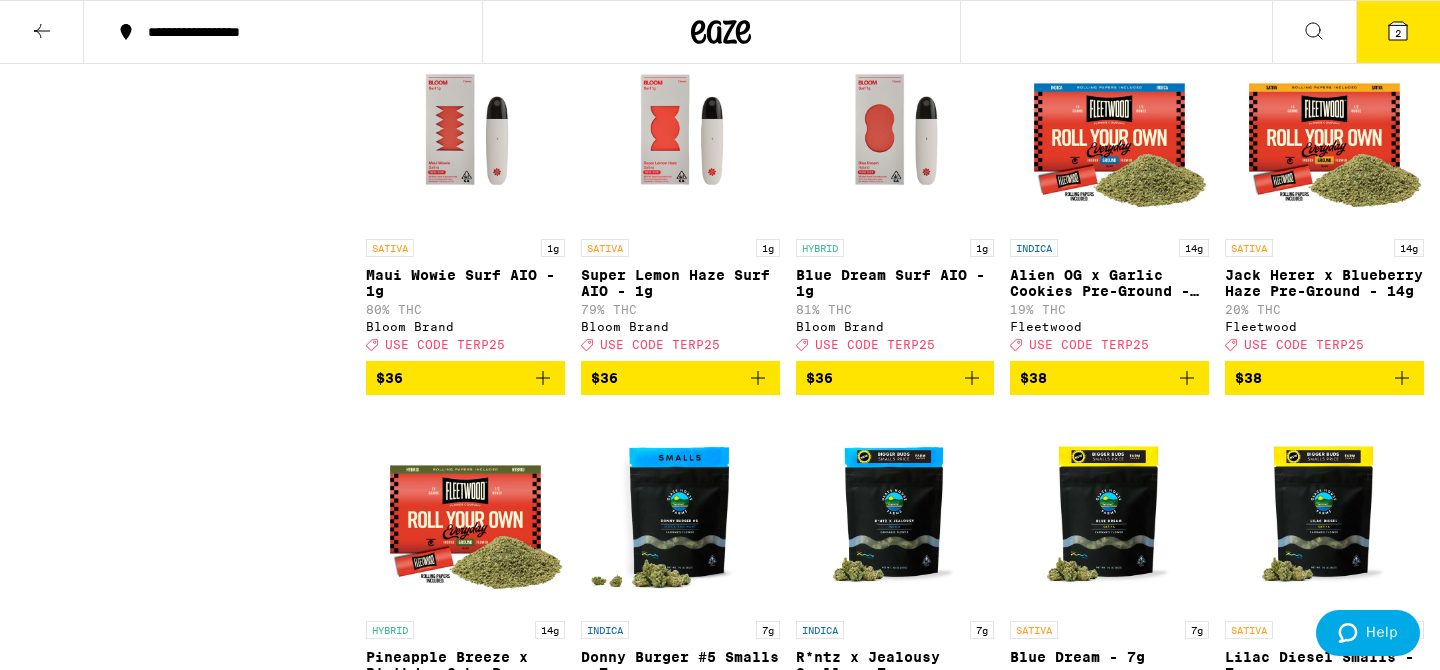 click at bounding box center [543, 378] 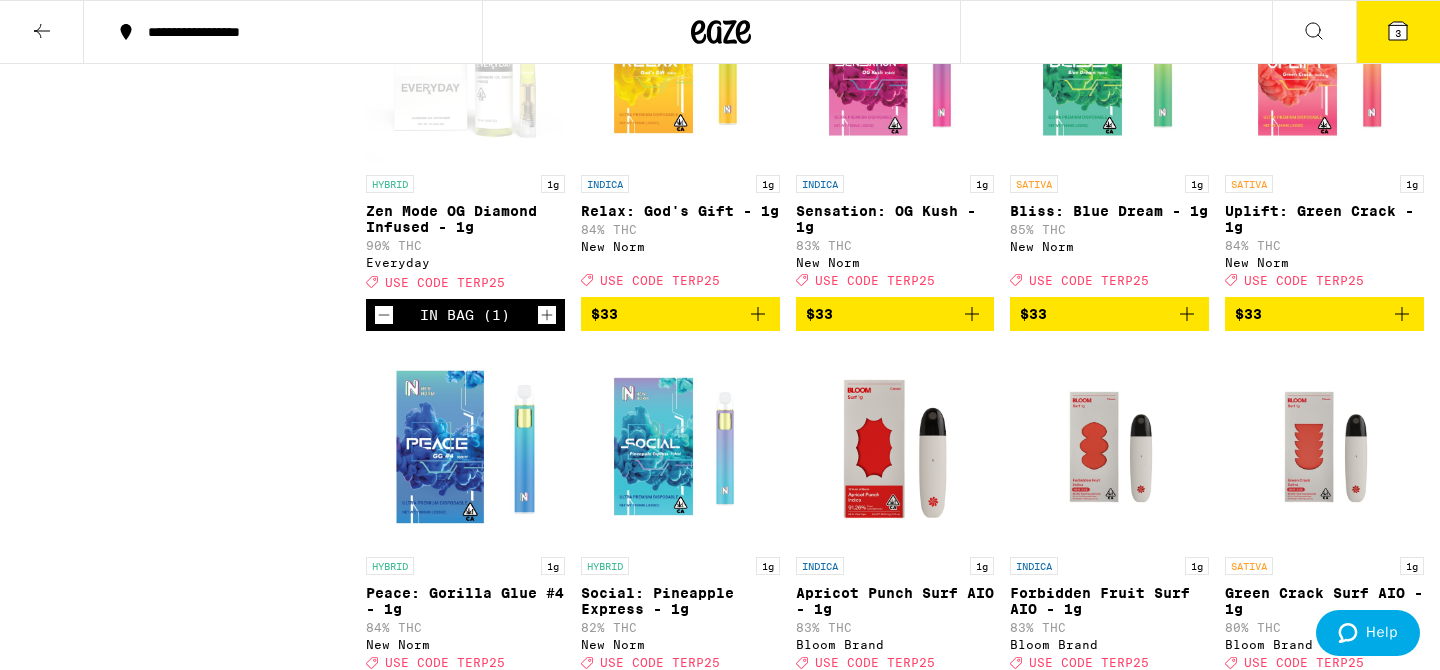 scroll, scrollTop: 4129, scrollLeft: 0, axis: vertical 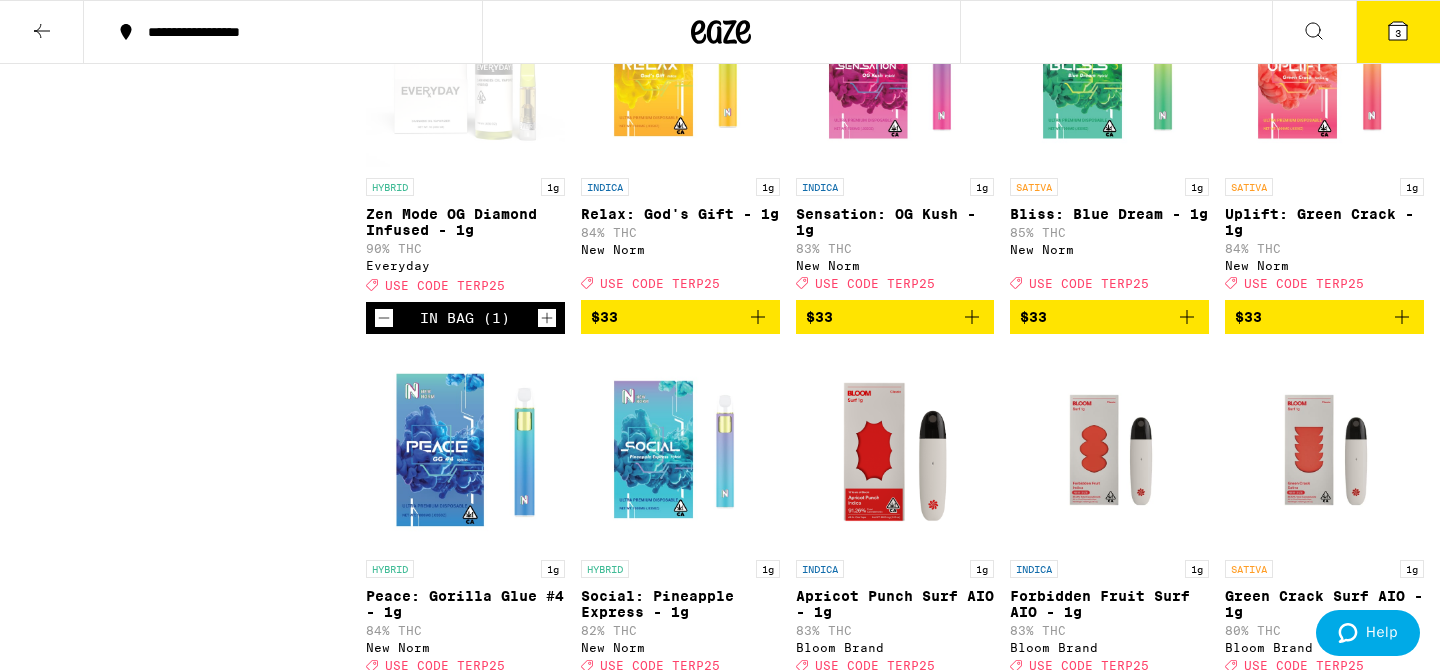 click at bounding box center [1402, 317] 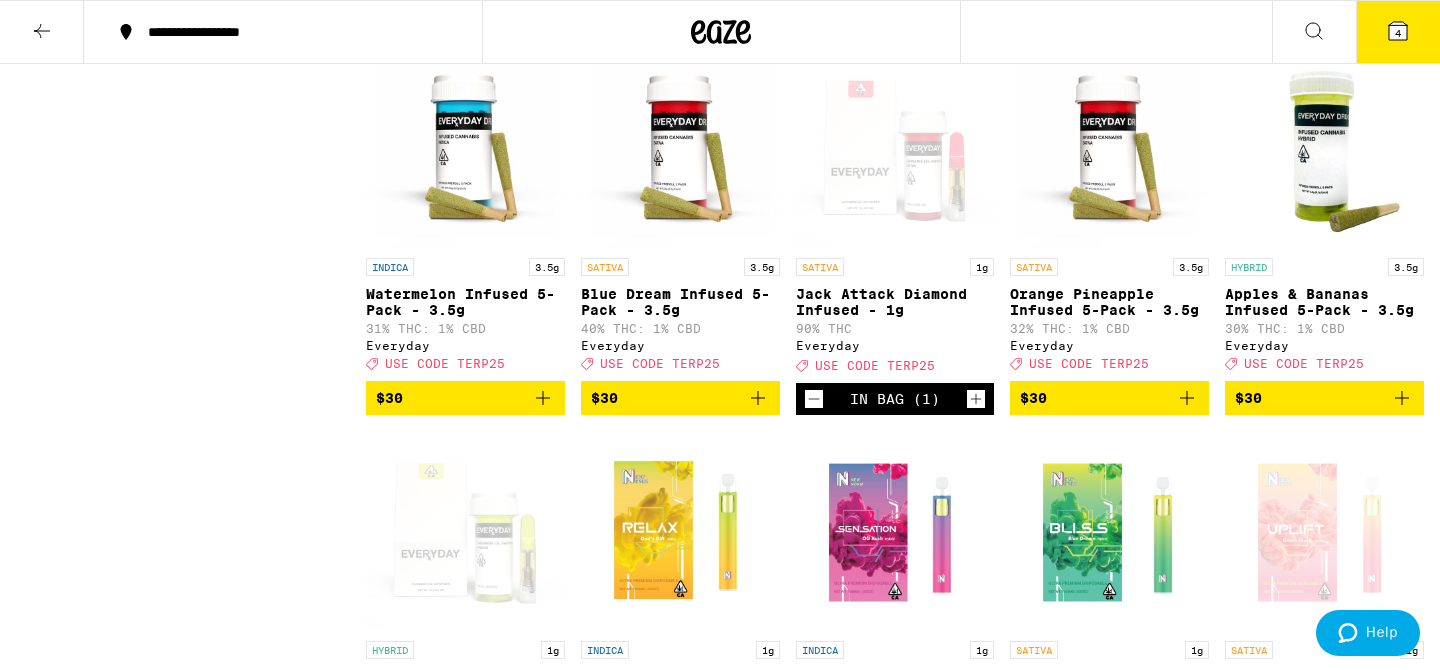 scroll, scrollTop: 3665, scrollLeft: 0, axis: vertical 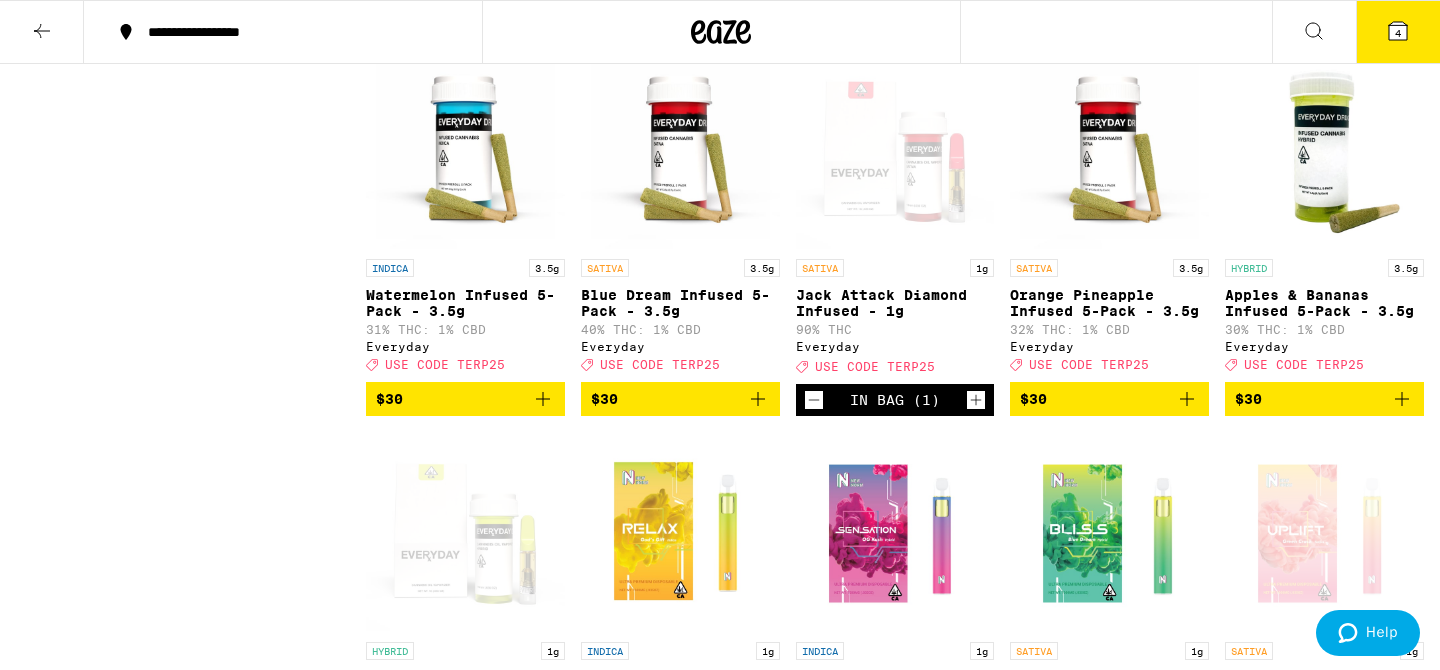 click at bounding box center (1402, 399) 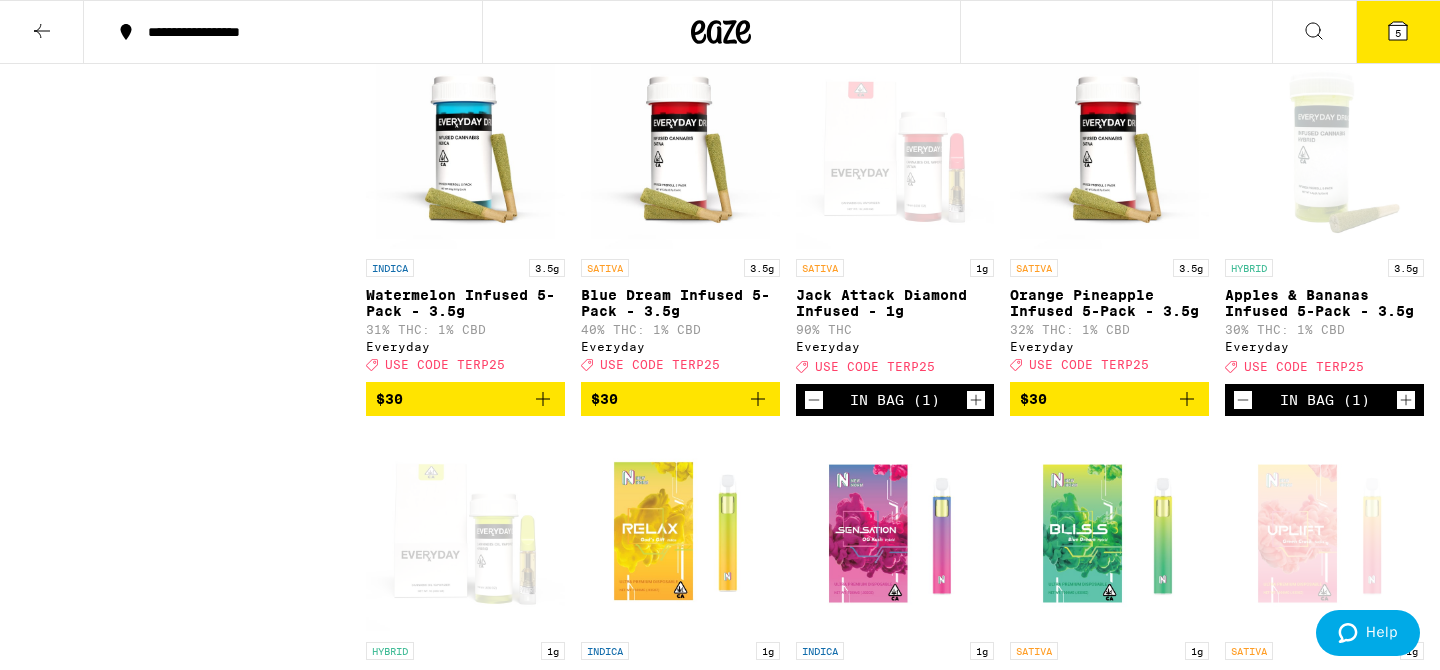 click on "5" at bounding box center (1398, 33) 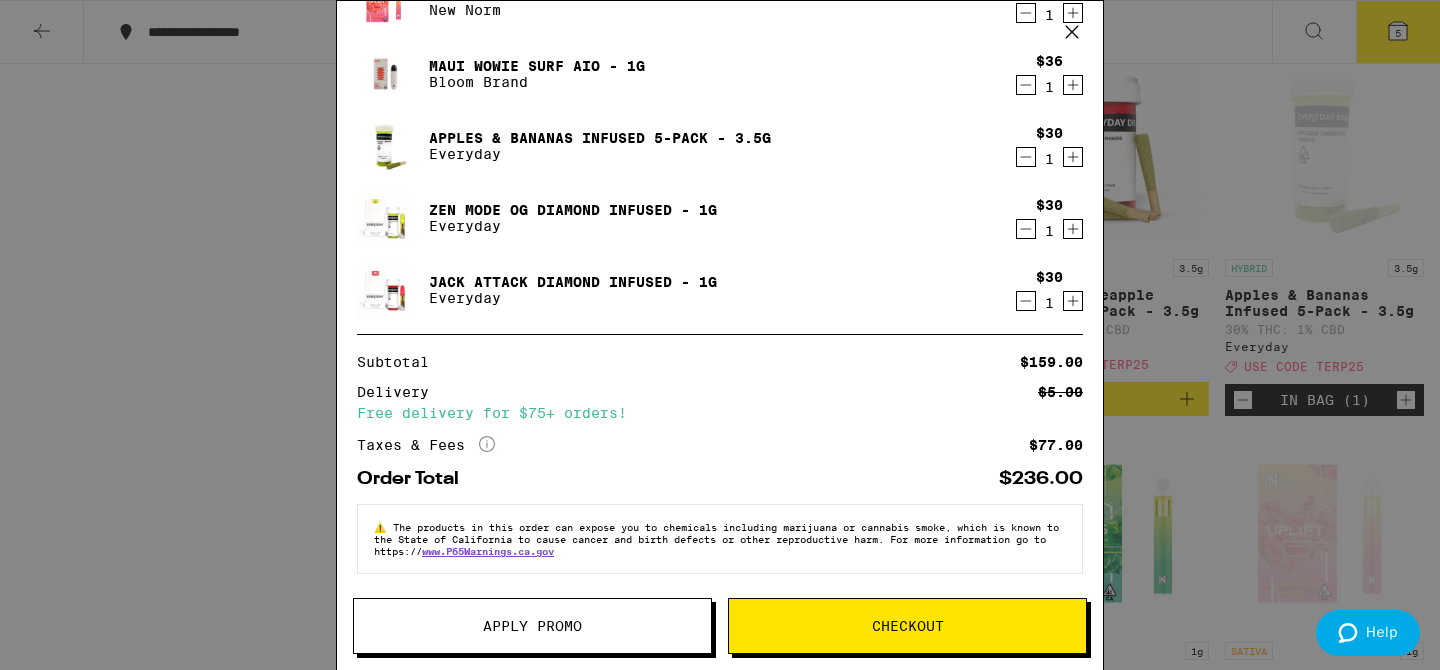scroll, scrollTop: 99, scrollLeft: 0, axis: vertical 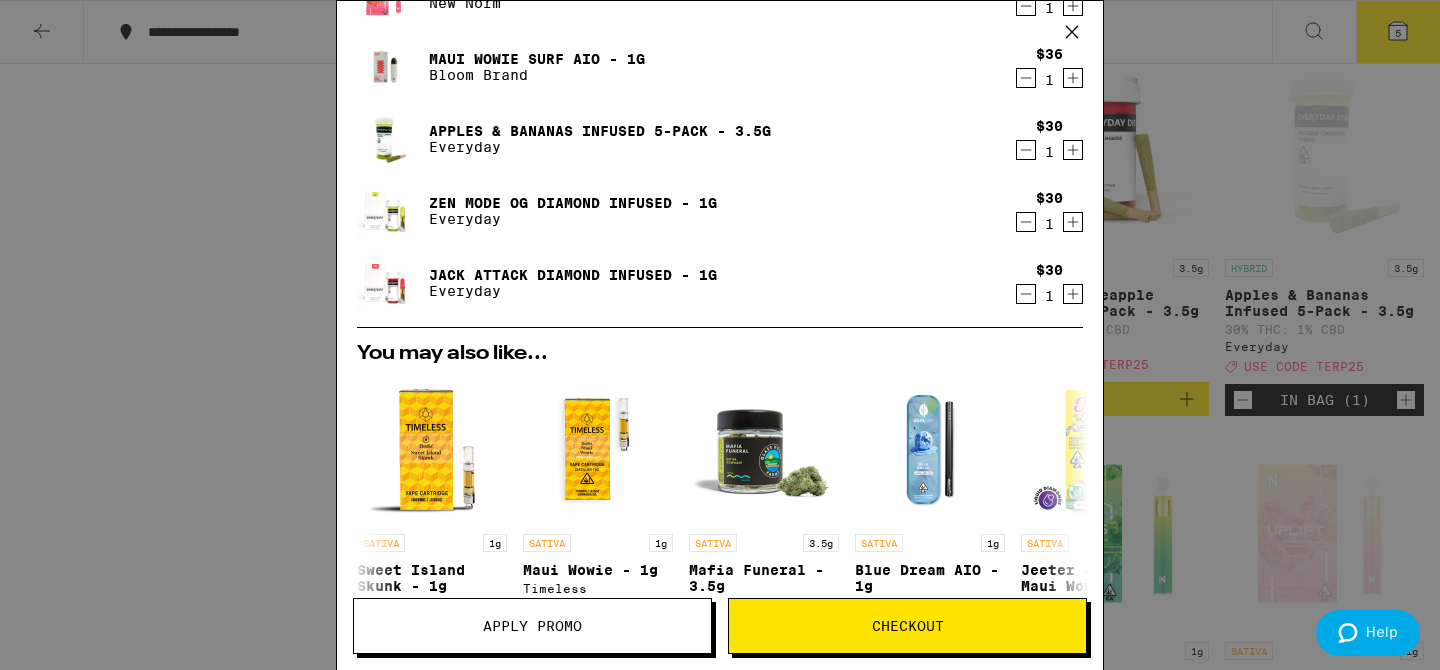click on "Apply Promo" at bounding box center [532, 626] 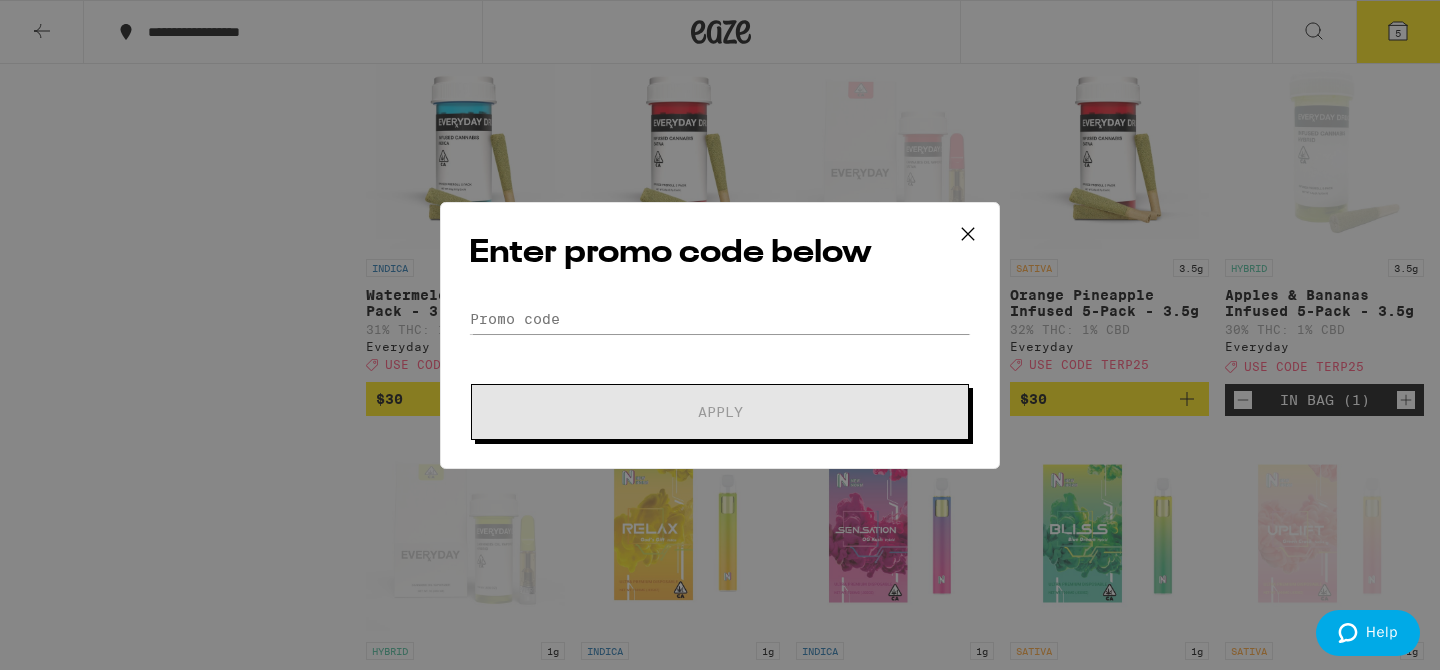 scroll, scrollTop: 134, scrollLeft: 0, axis: vertical 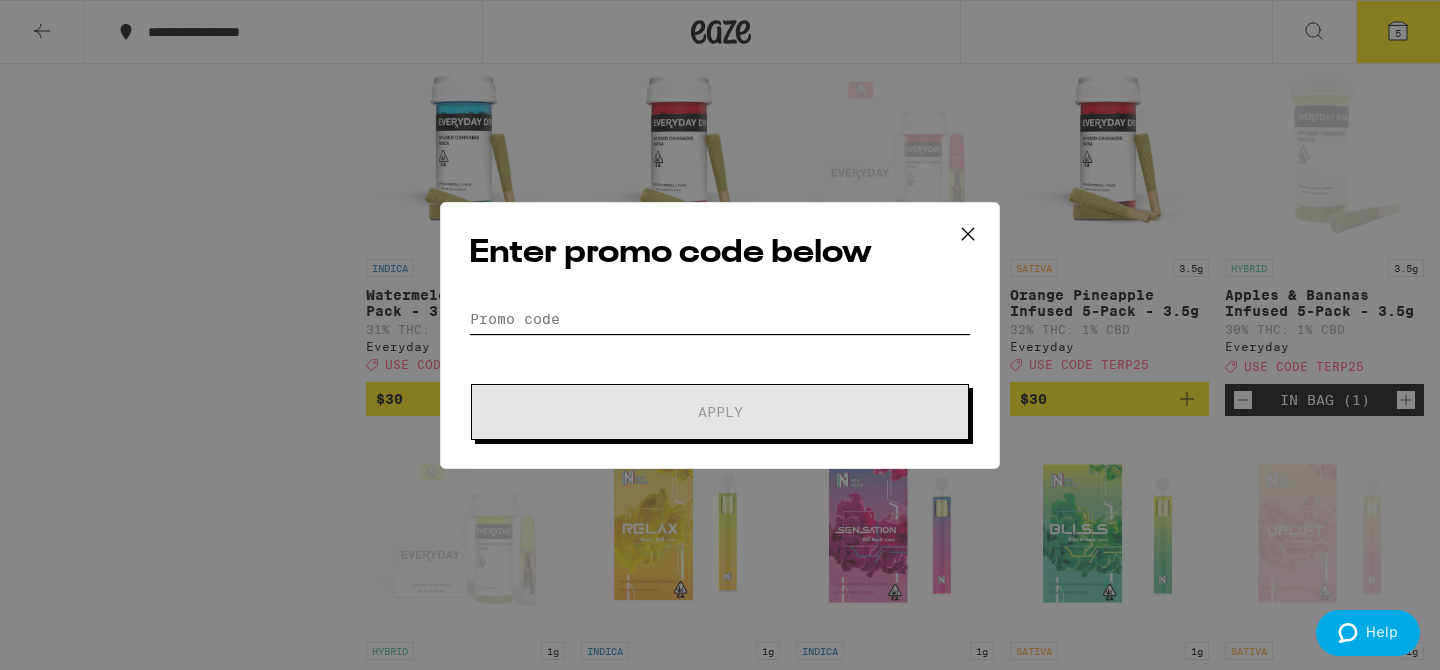 click on "Promo Code" at bounding box center (720, 319) 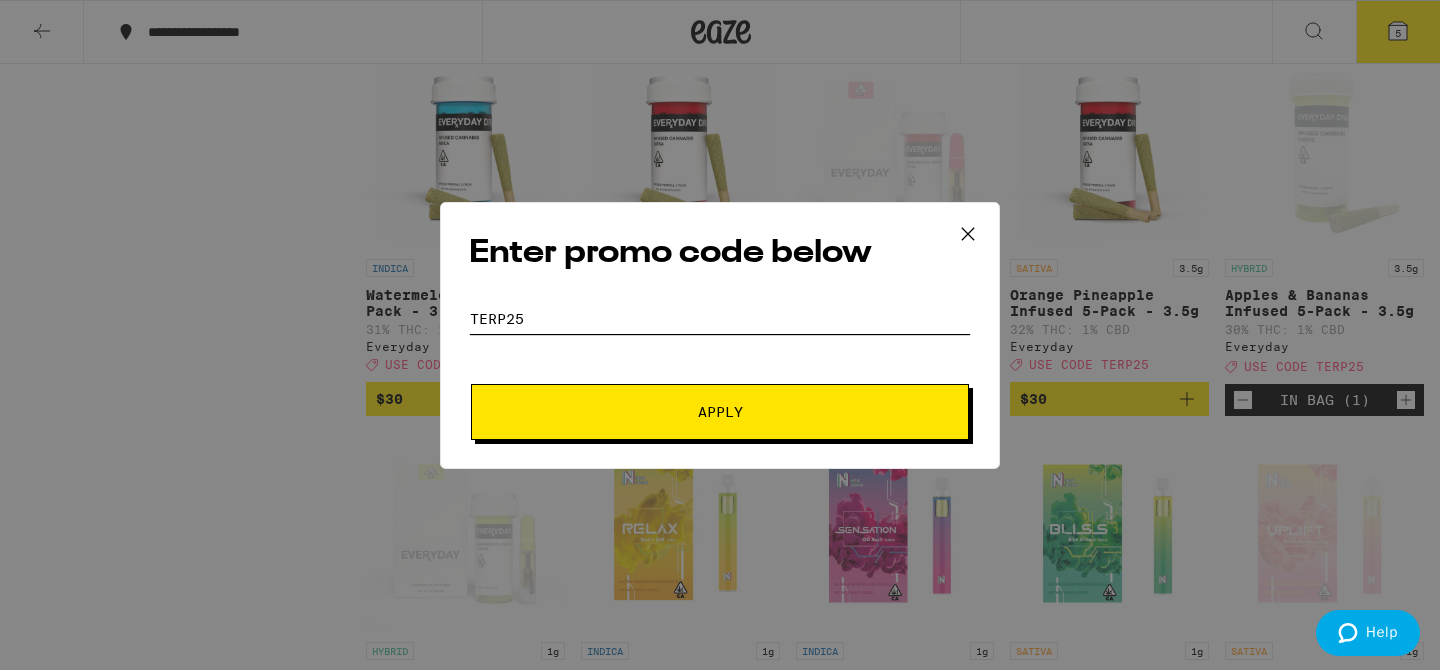 type on "terp25" 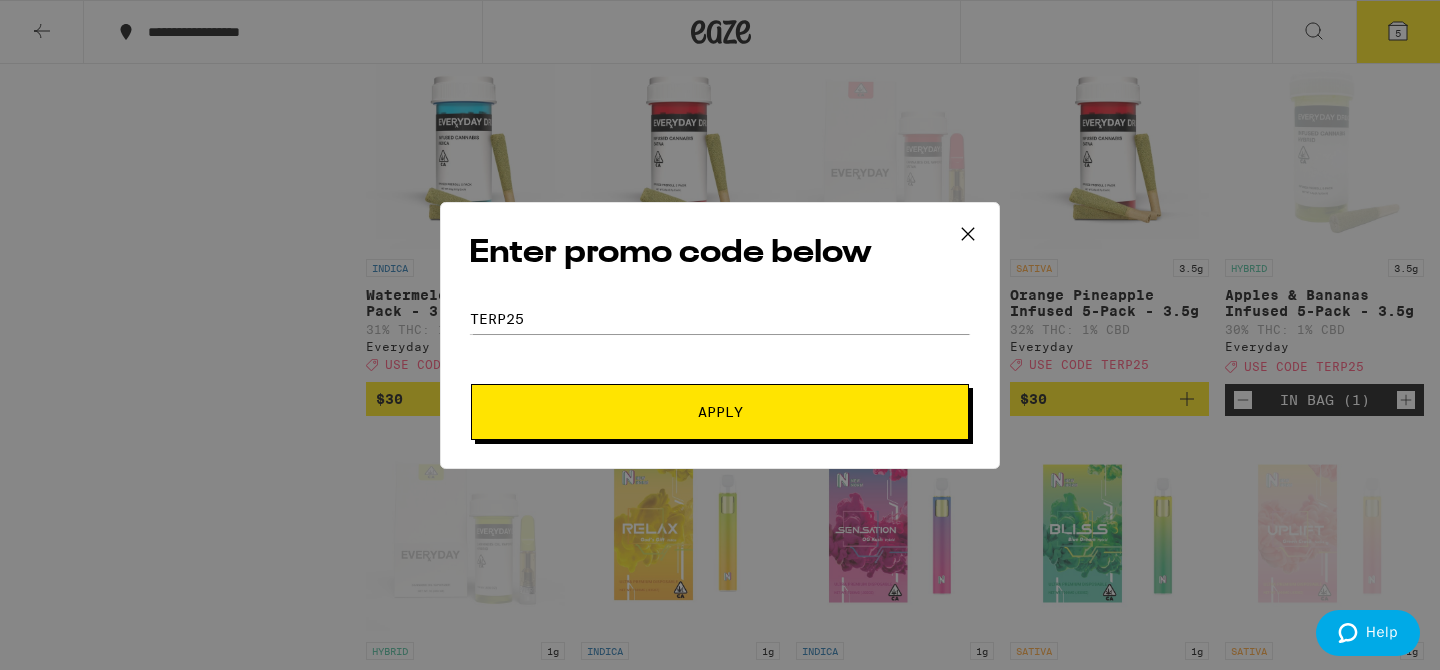 click on "Apply" at bounding box center [720, 412] 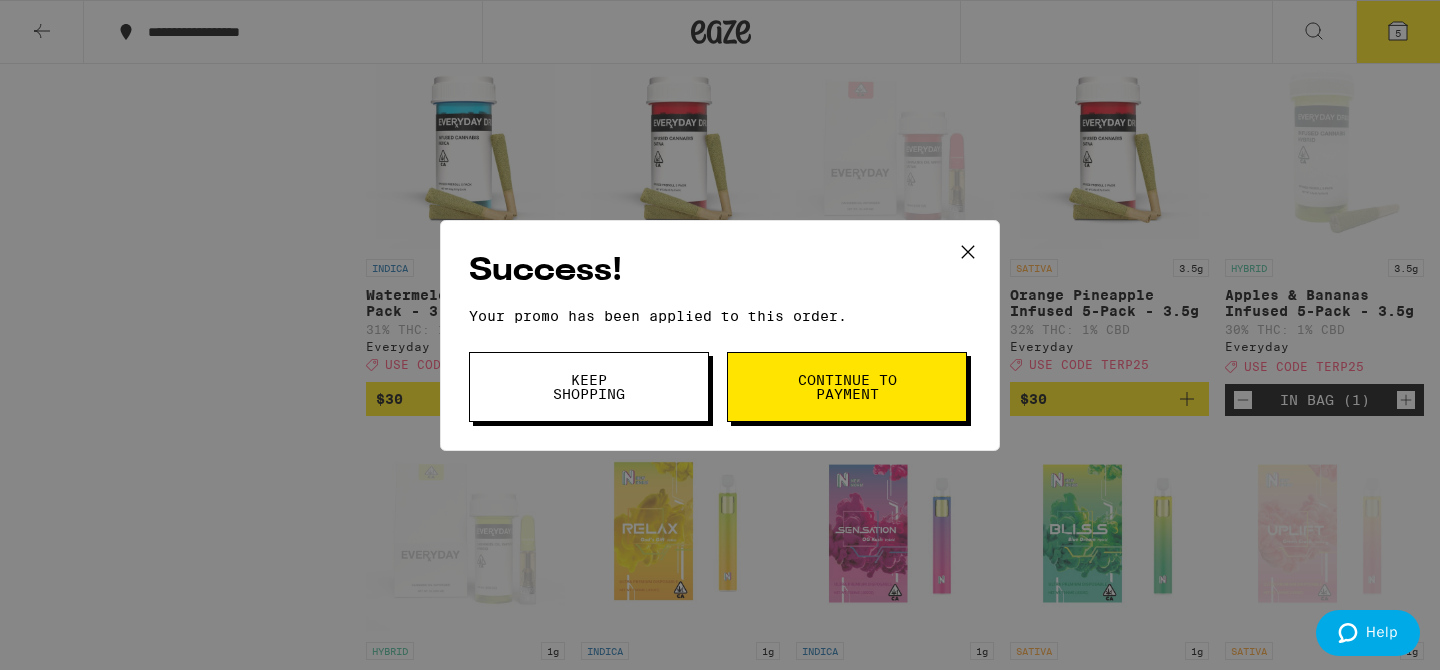 click on "Continue to payment" at bounding box center [847, 387] 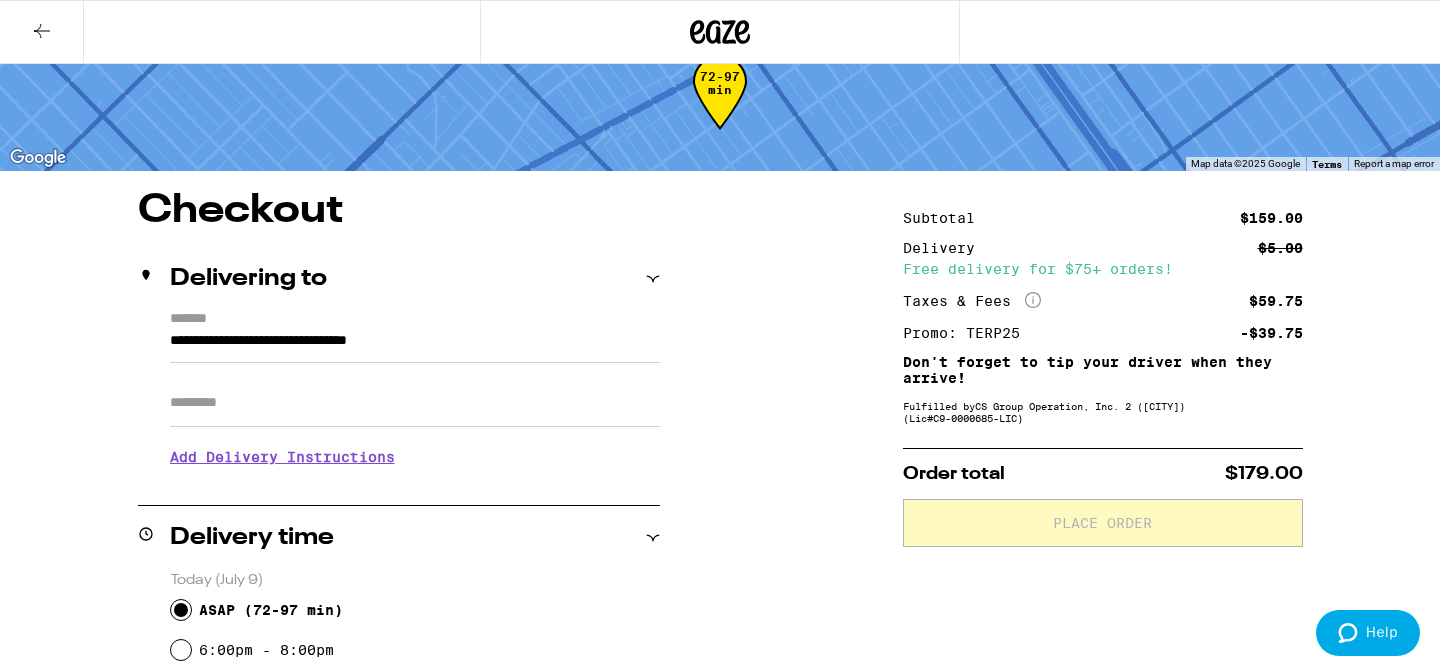 scroll, scrollTop: 0, scrollLeft: 0, axis: both 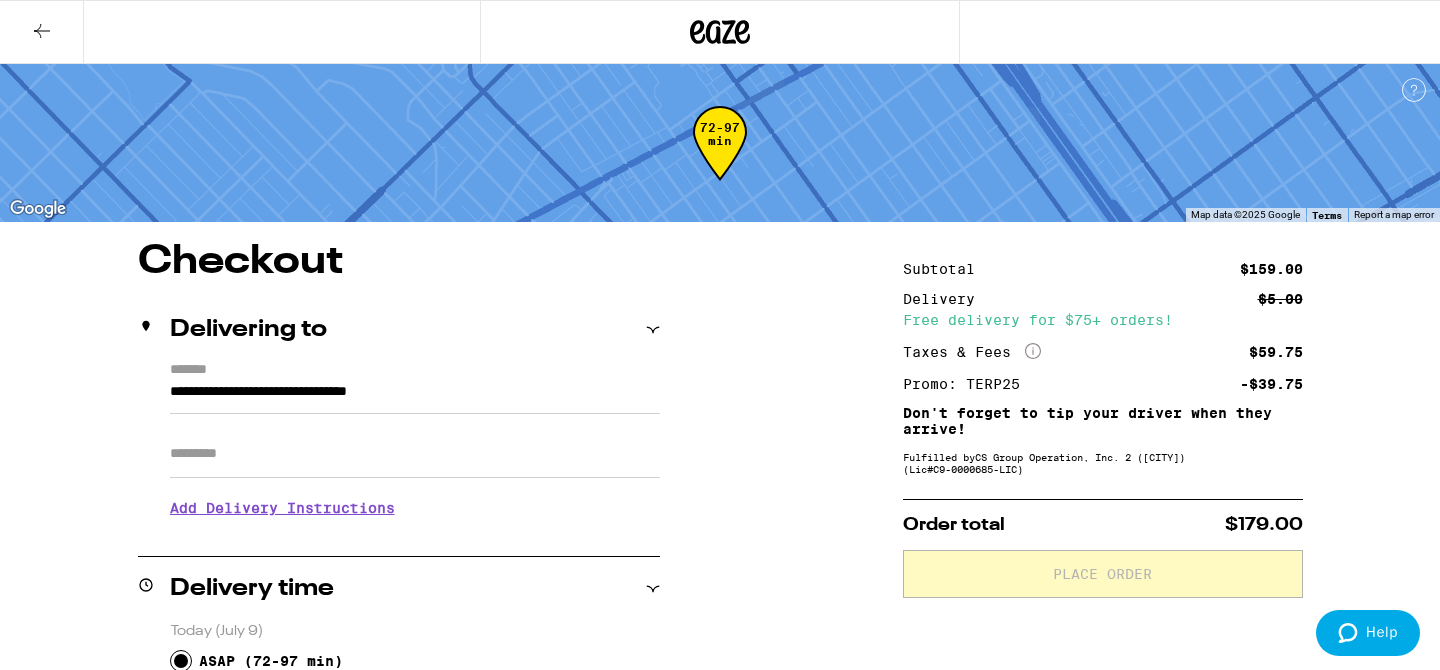 click at bounding box center [42, 32] 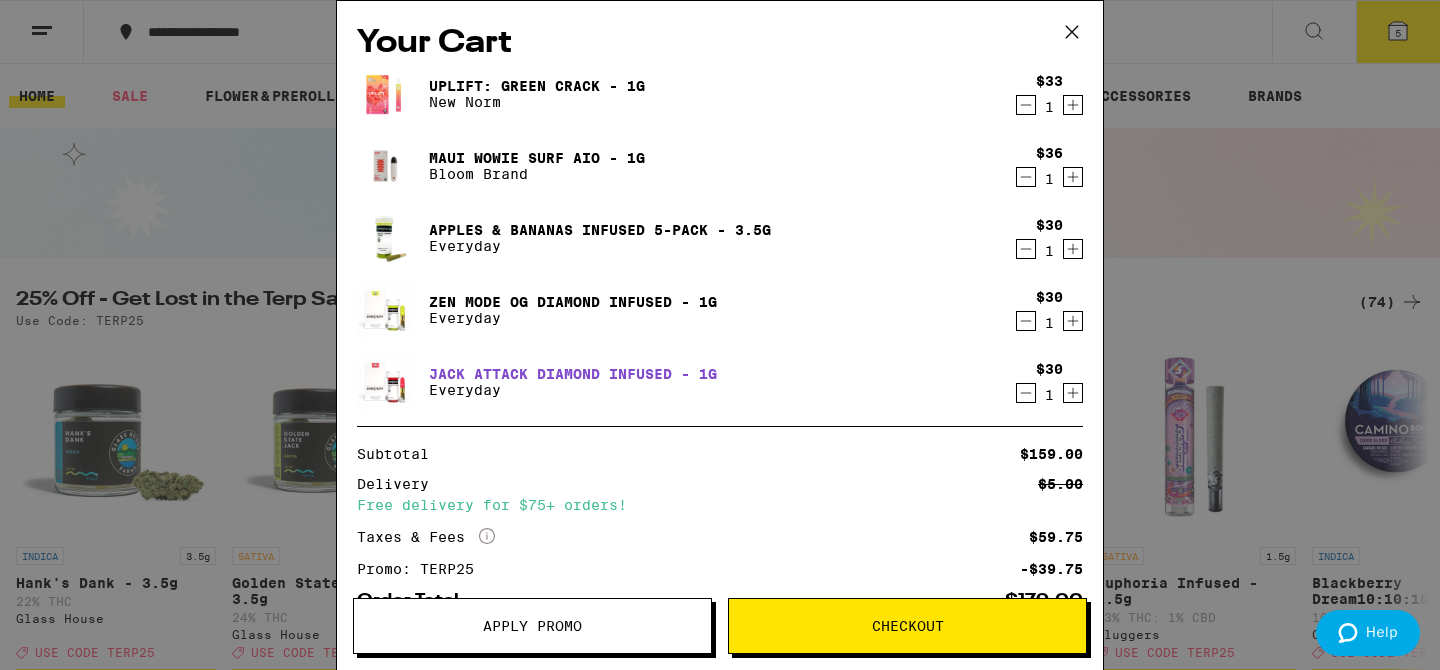 click on "Jack Attack Diamond Infused - 1g" at bounding box center (537, 86) 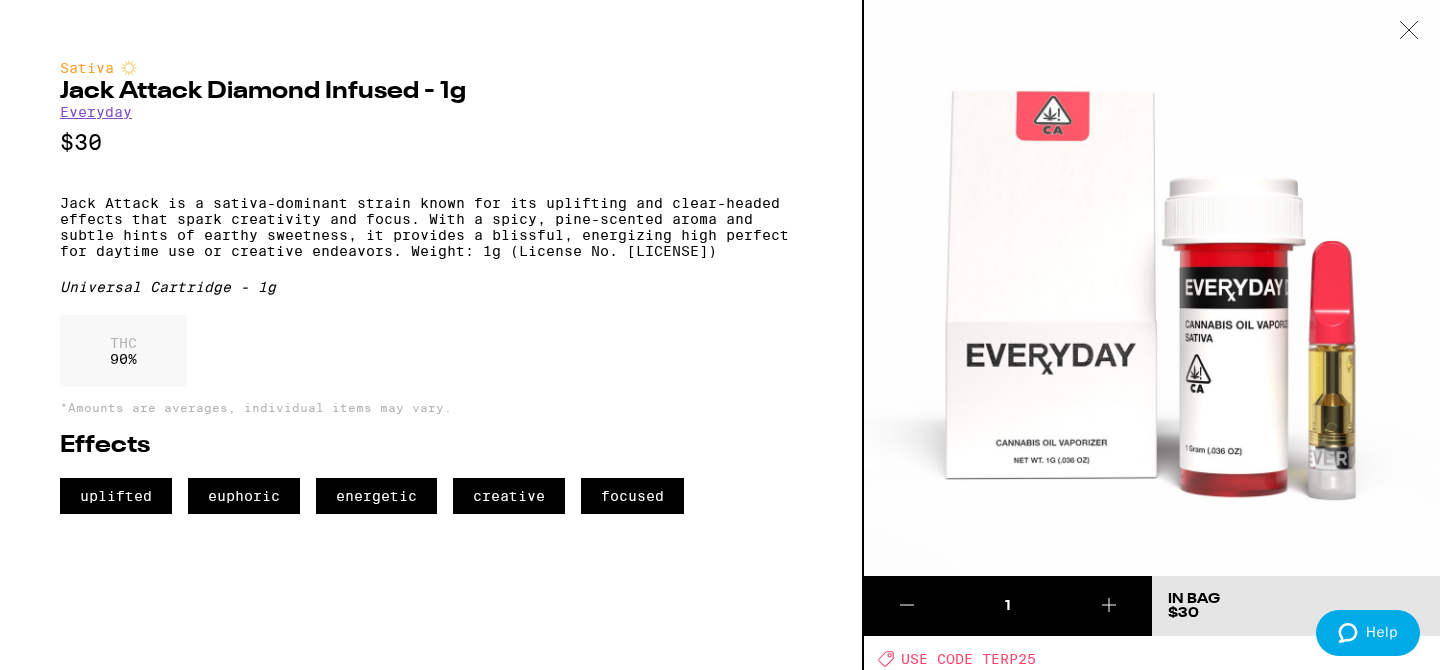 click at bounding box center [907, 605] 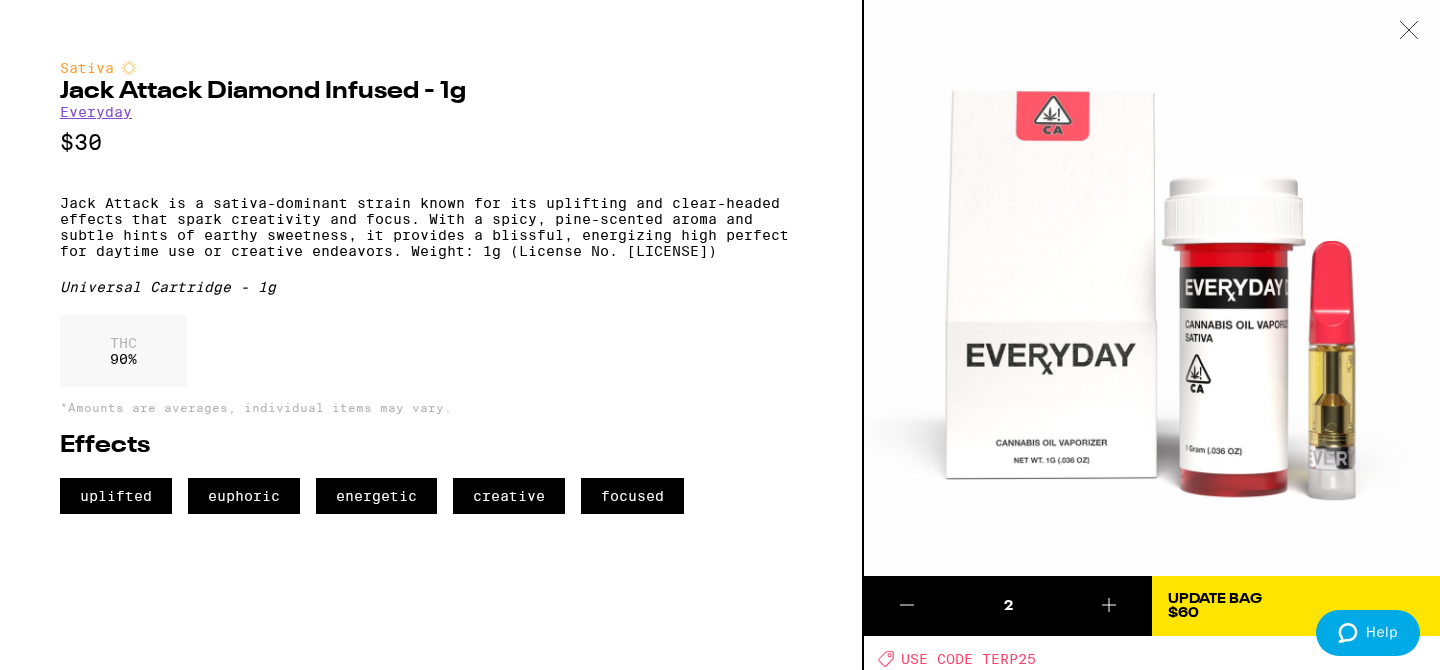 click on "Update Bag" at bounding box center (1215, 599) 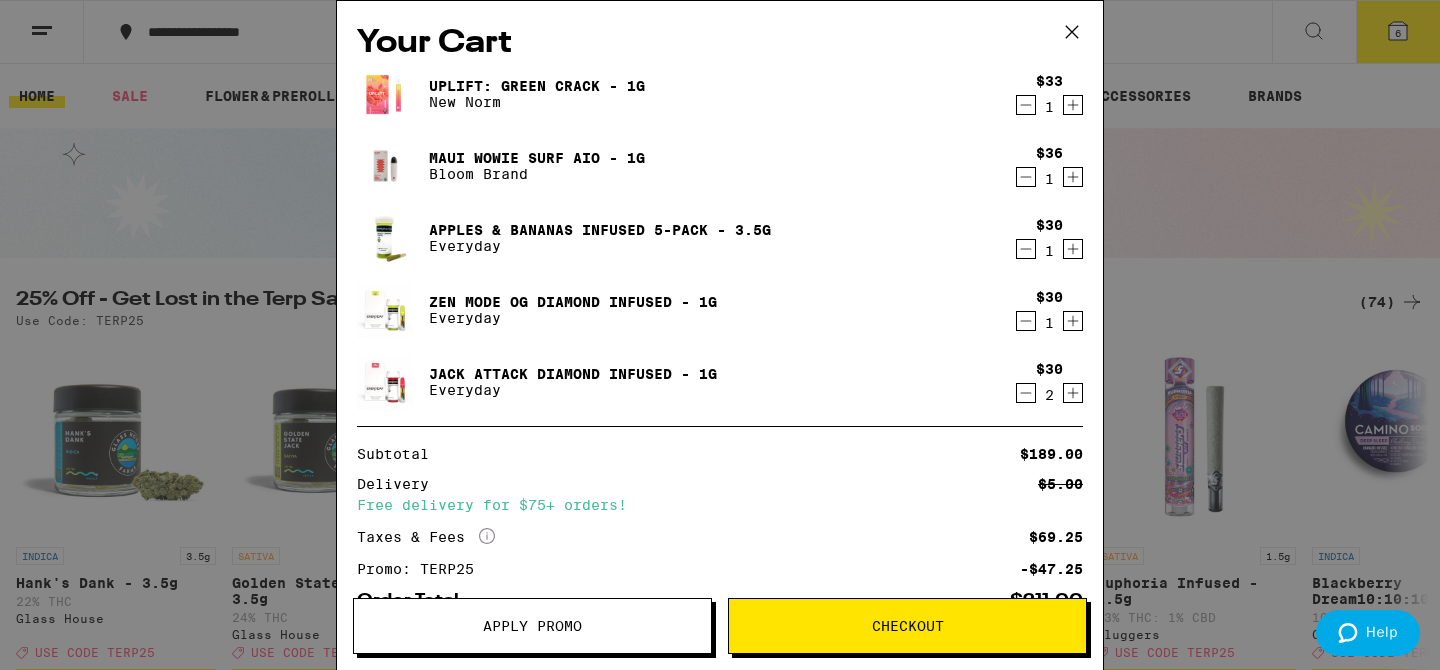 click at bounding box center (1026, 105) 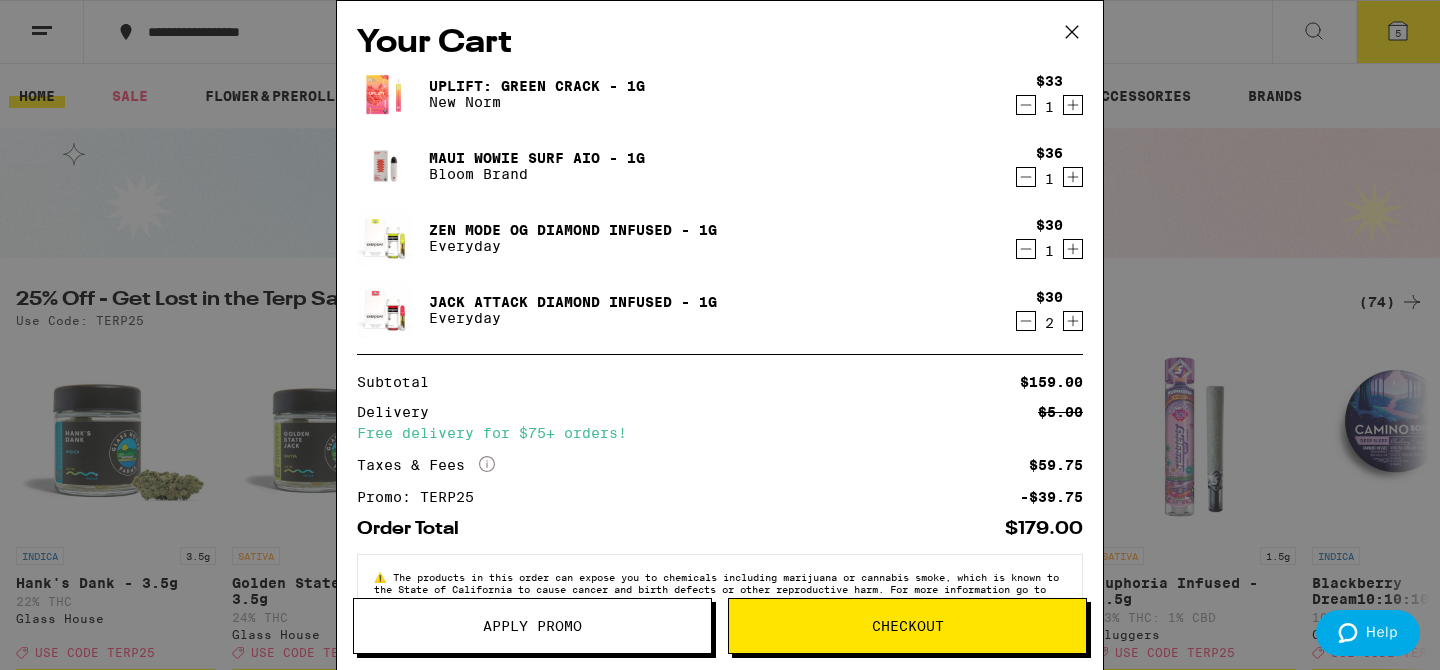 click at bounding box center (1026, 105) 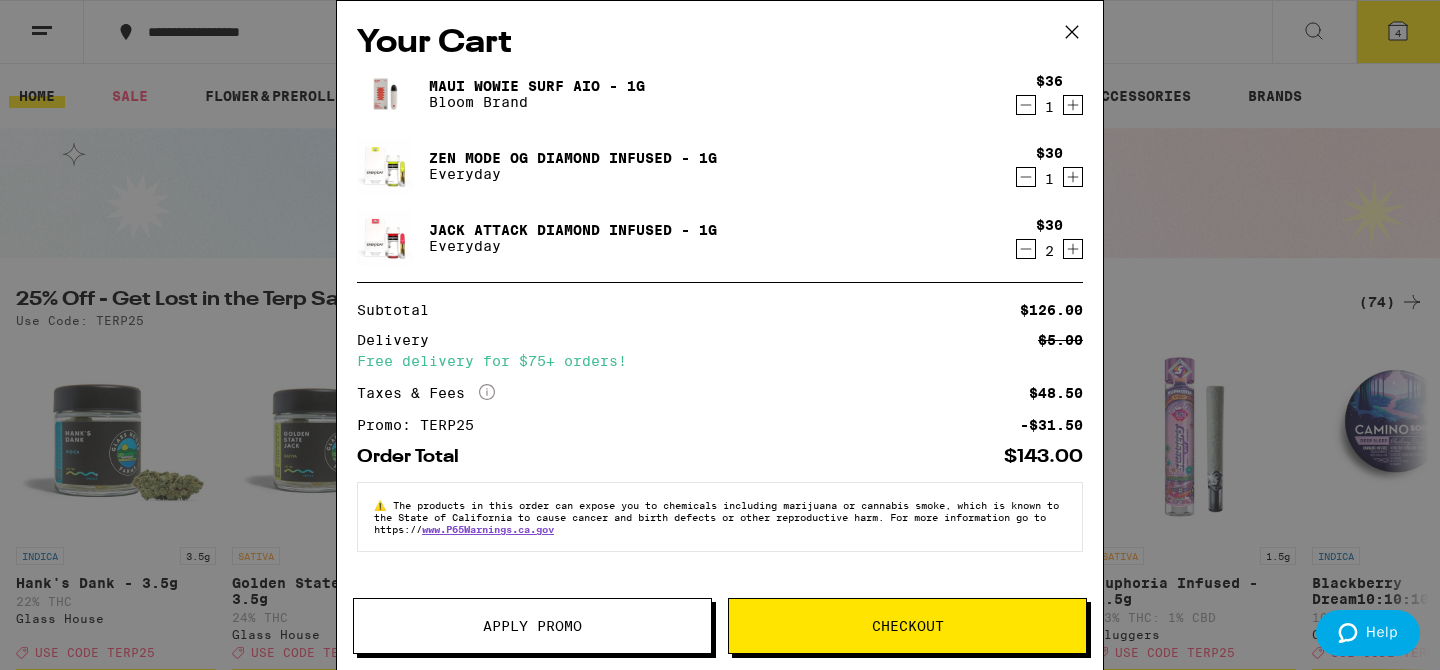 click at bounding box center (1072, 32) 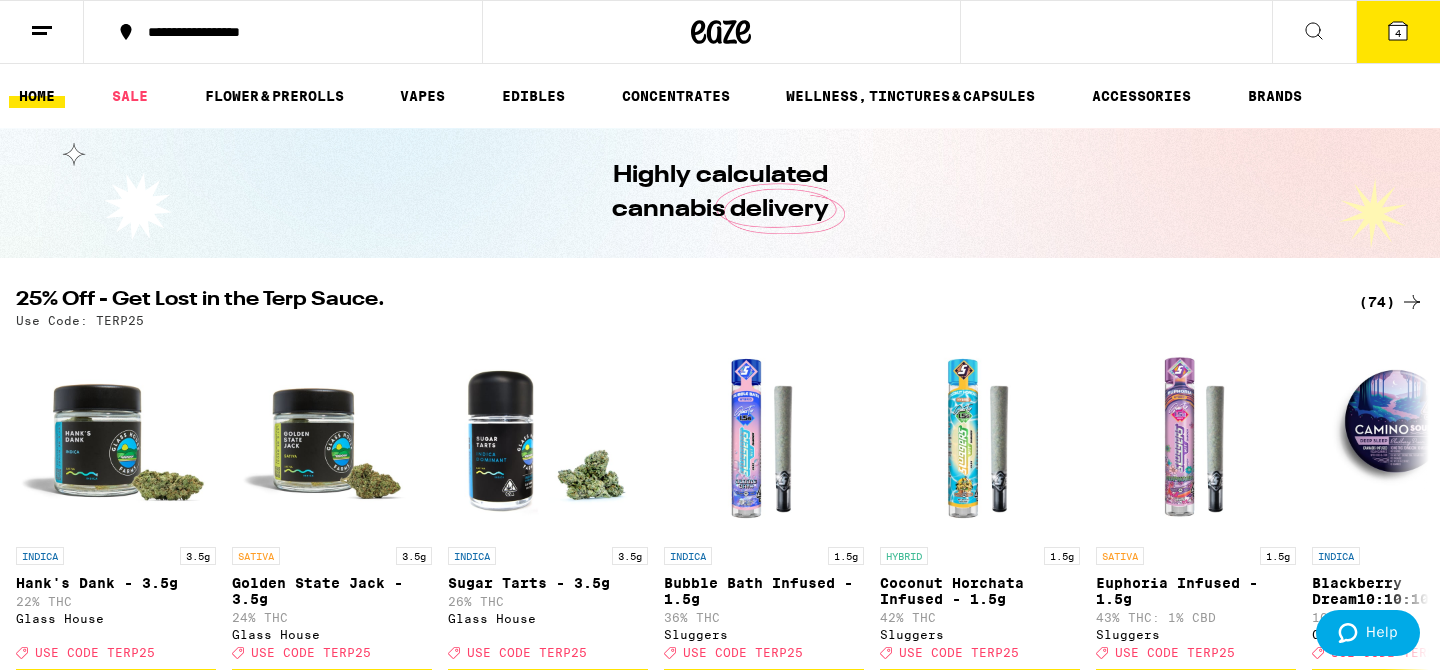 scroll, scrollTop: 472, scrollLeft: 0, axis: vertical 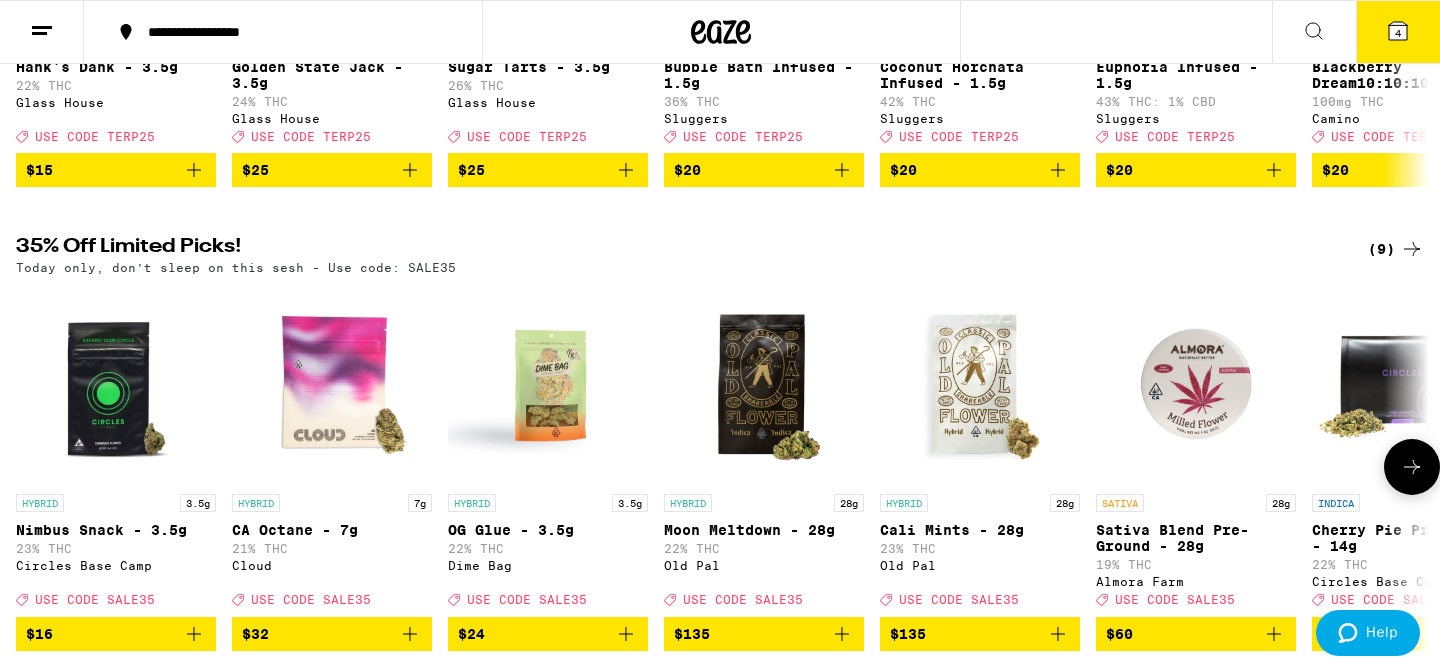 click at bounding box center (410, 634) 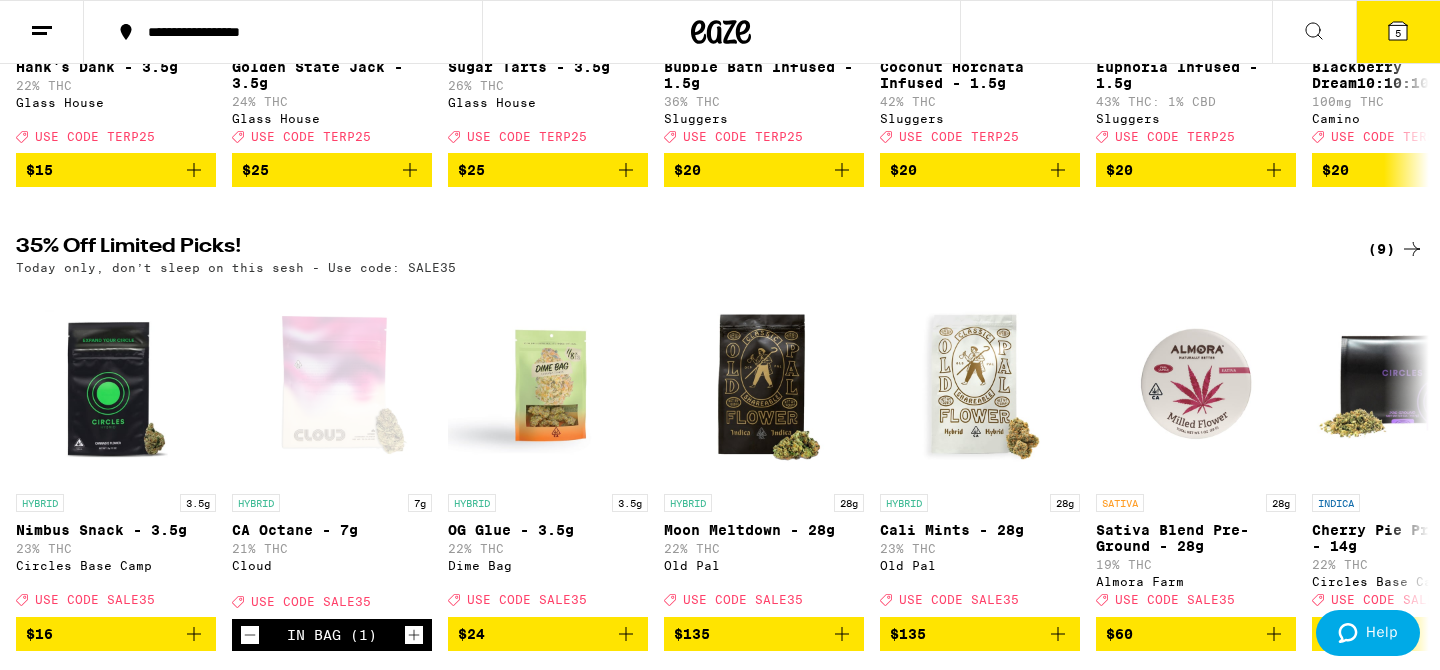 click on "5" at bounding box center [1398, 33] 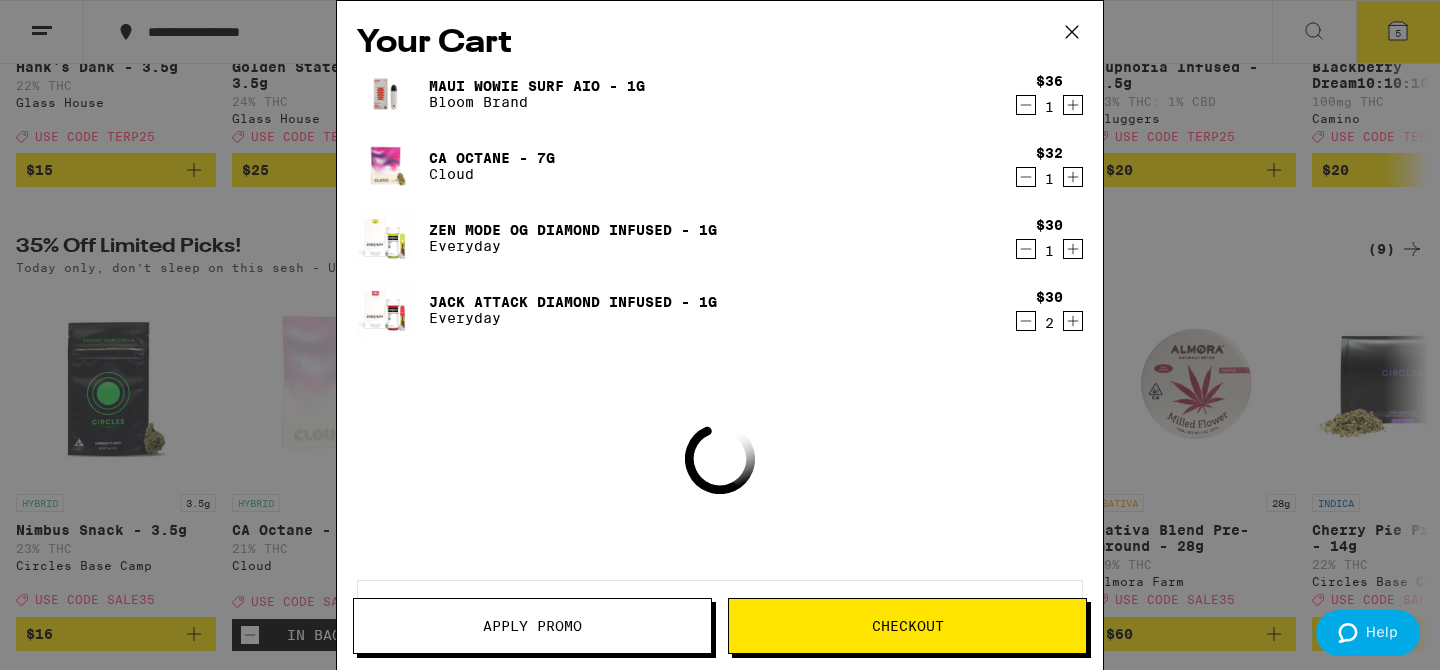 click on "Apply Promo" at bounding box center (532, 626) 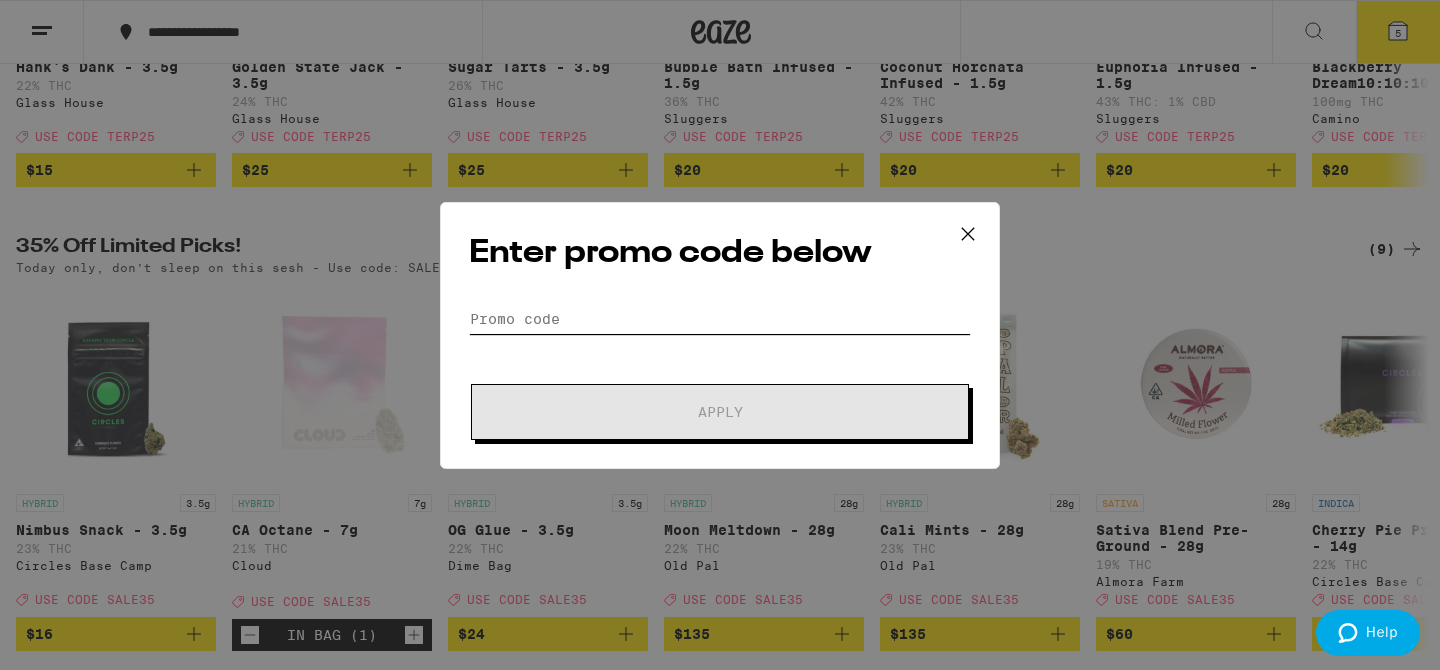 click on "Promo Code" at bounding box center [720, 319] 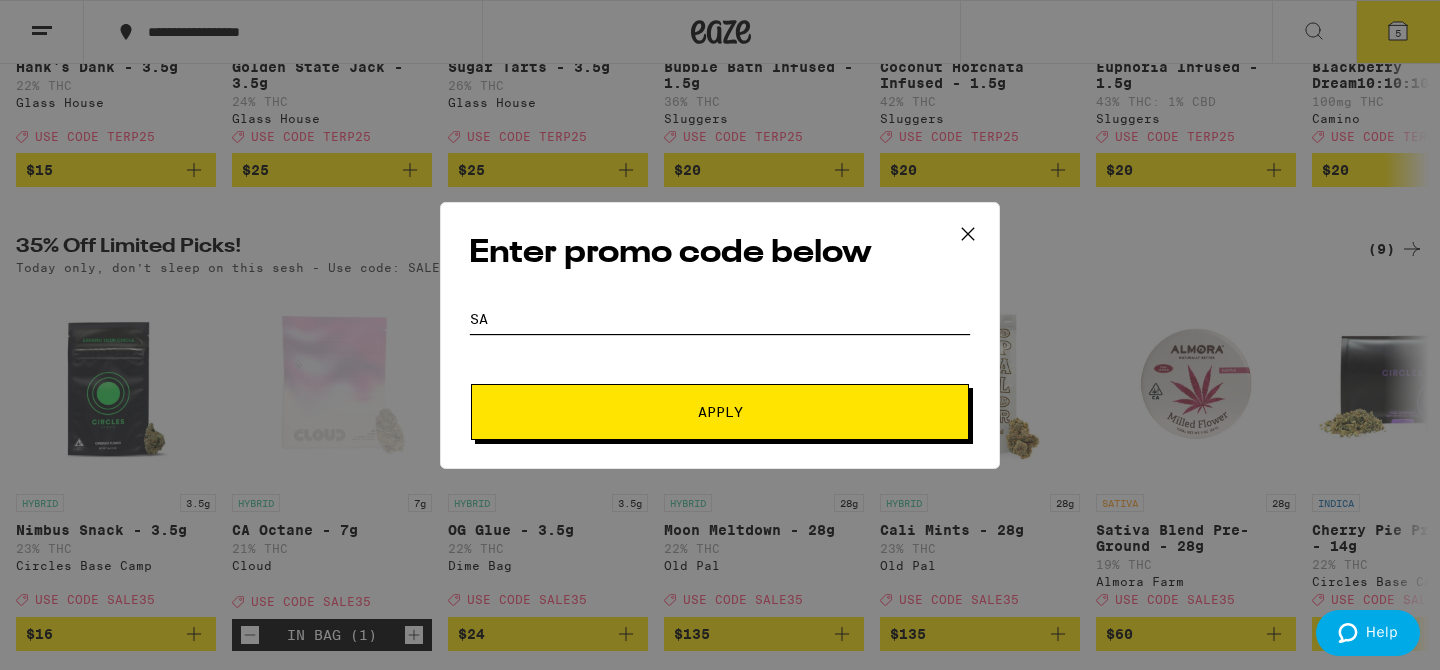 scroll, scrollTop: 0, scrollLeft: 0, axis: both 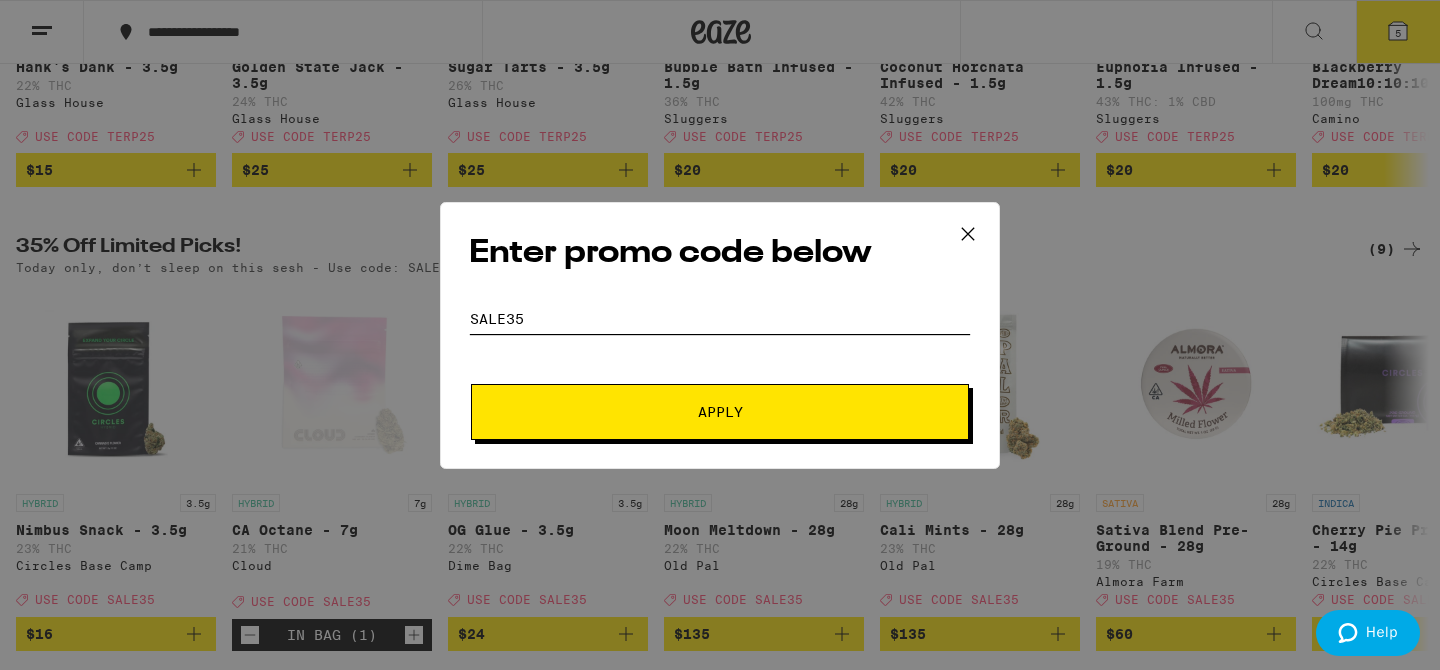 type on "sale35" 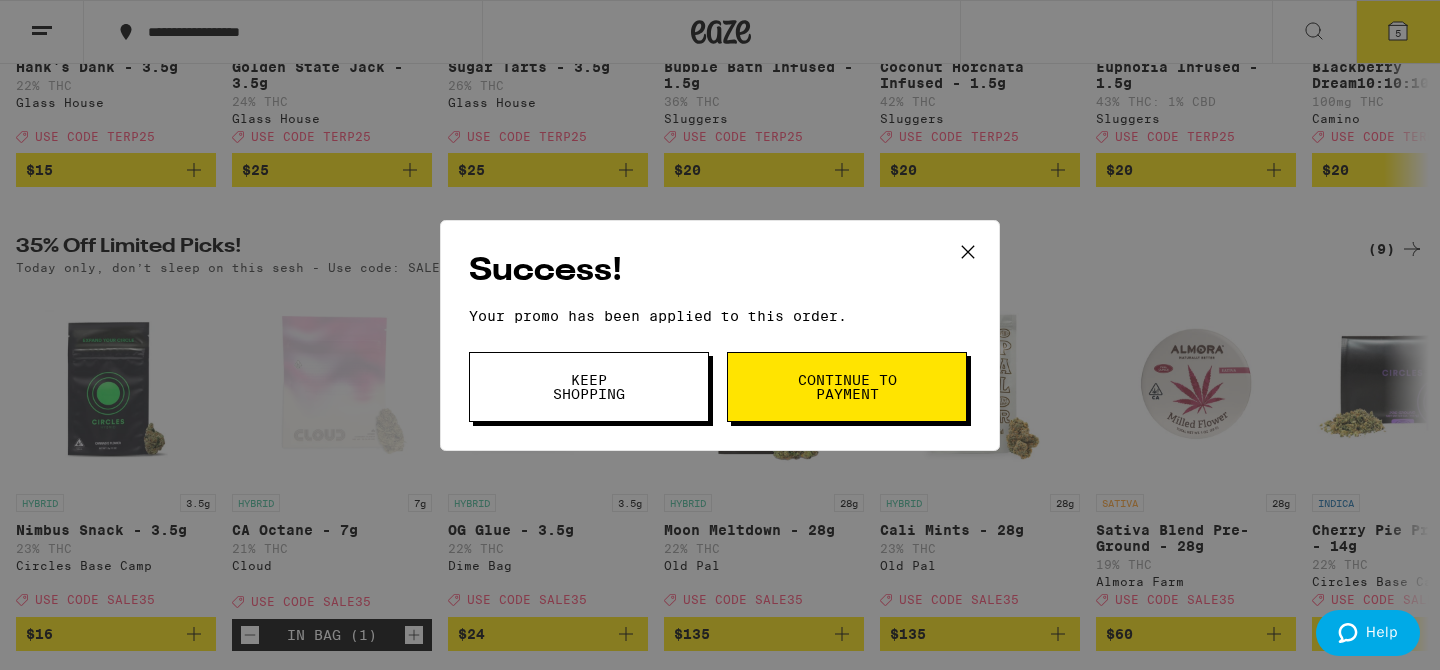 click on "Continue to payment" at bounding box center [847, 387] 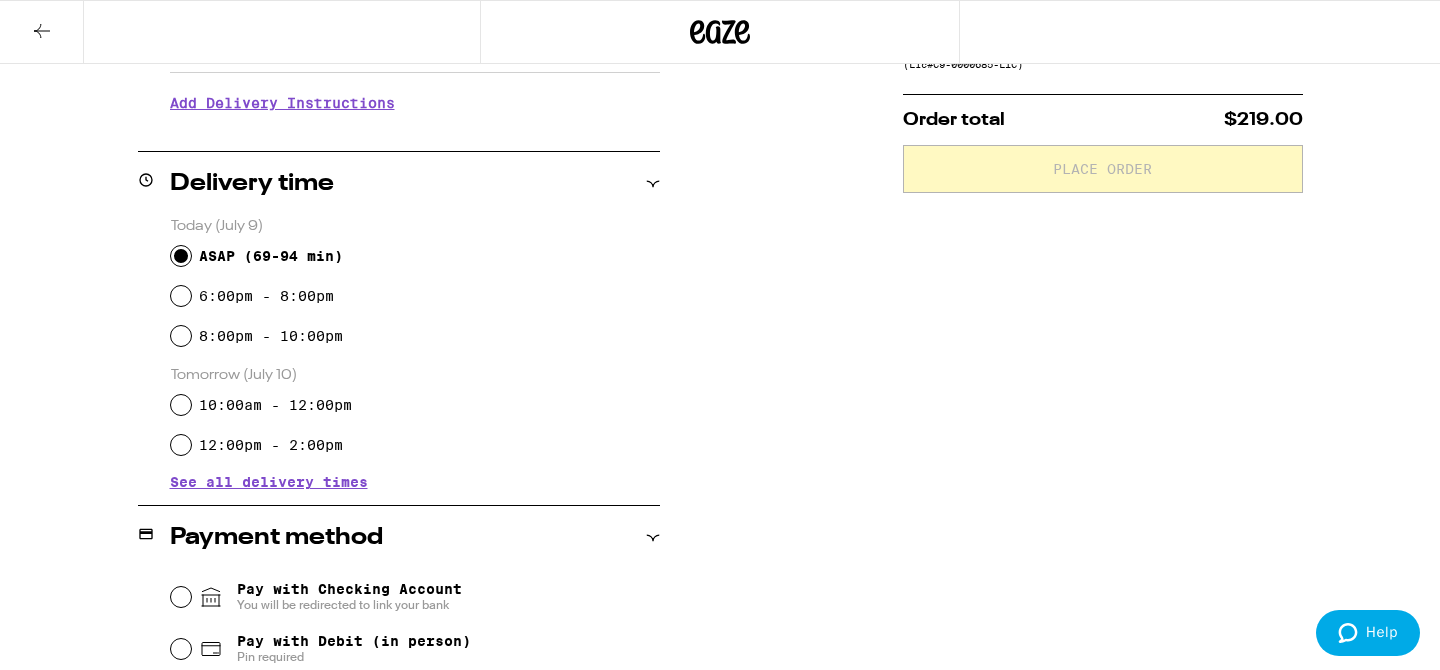 scroll, scrollTop: 479, scrollLeft: 0, axis: vertical 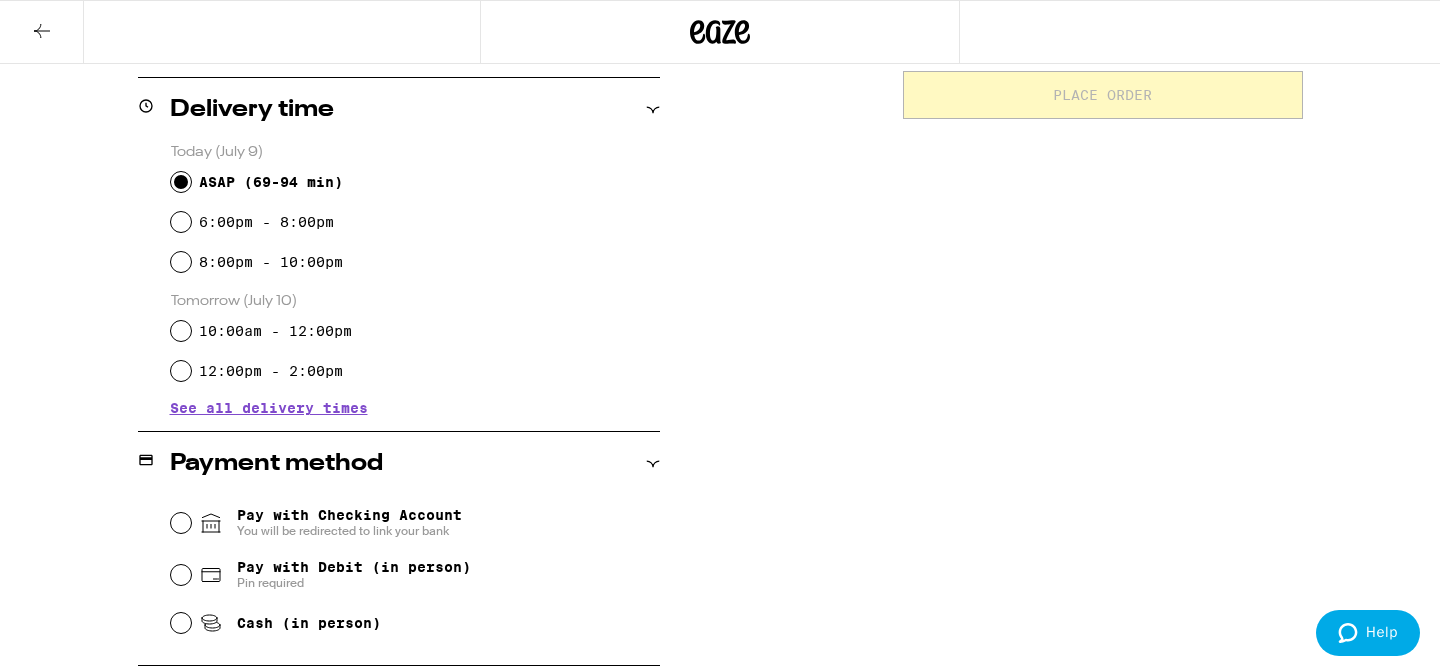 click at bounding box center (42, 31) 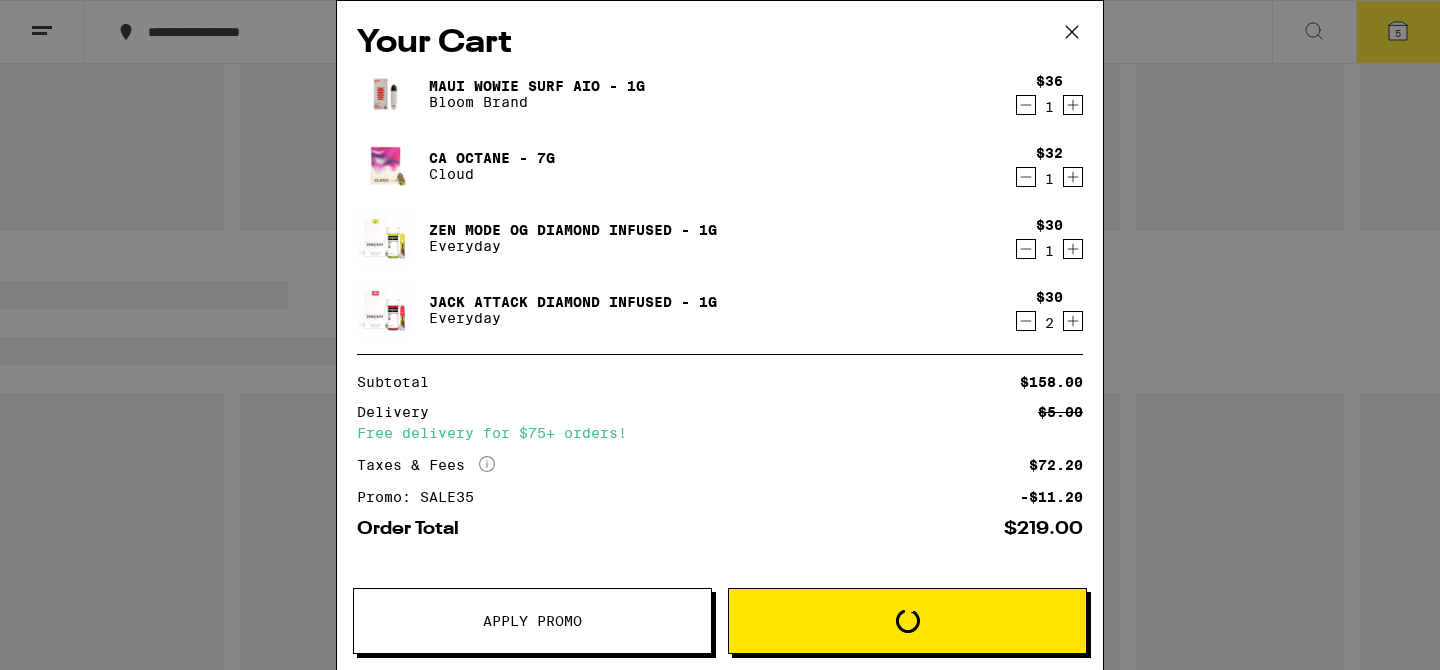 scroll, scrollTop: 0, scrollLeft: 0, axis: both 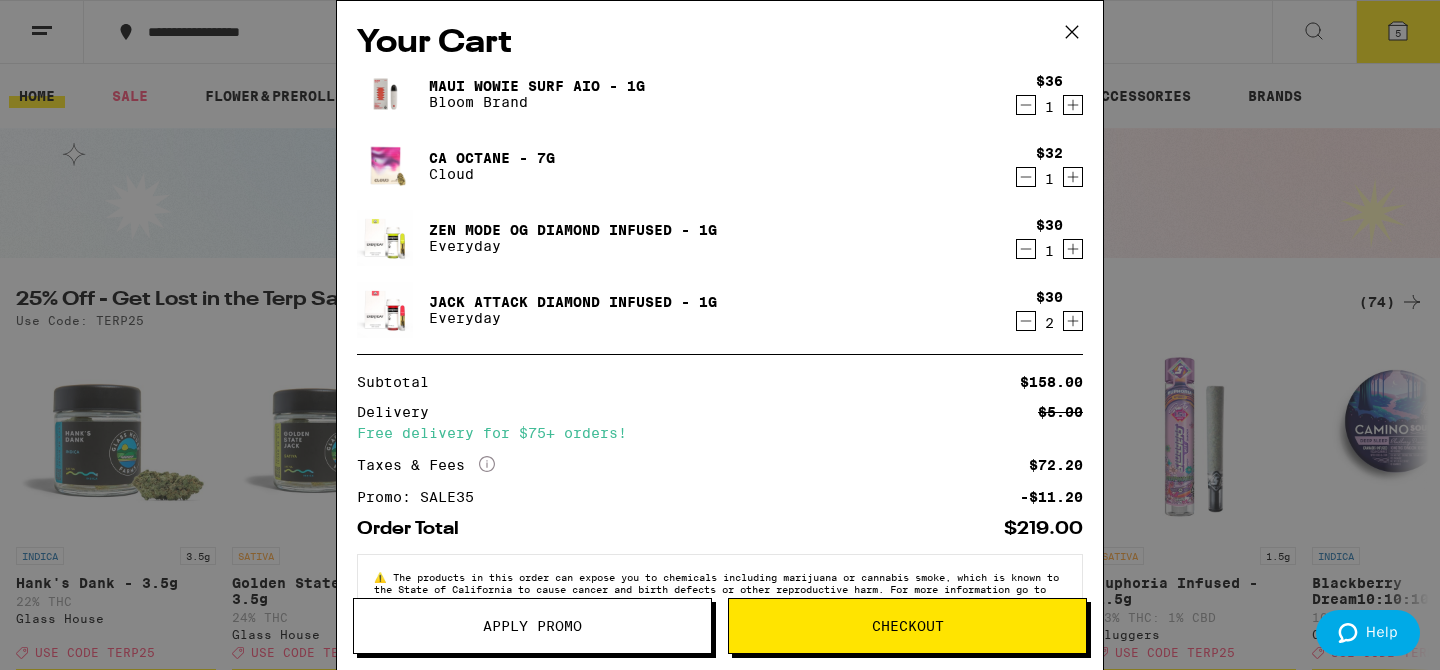 click at bounding box center (1072, 32) 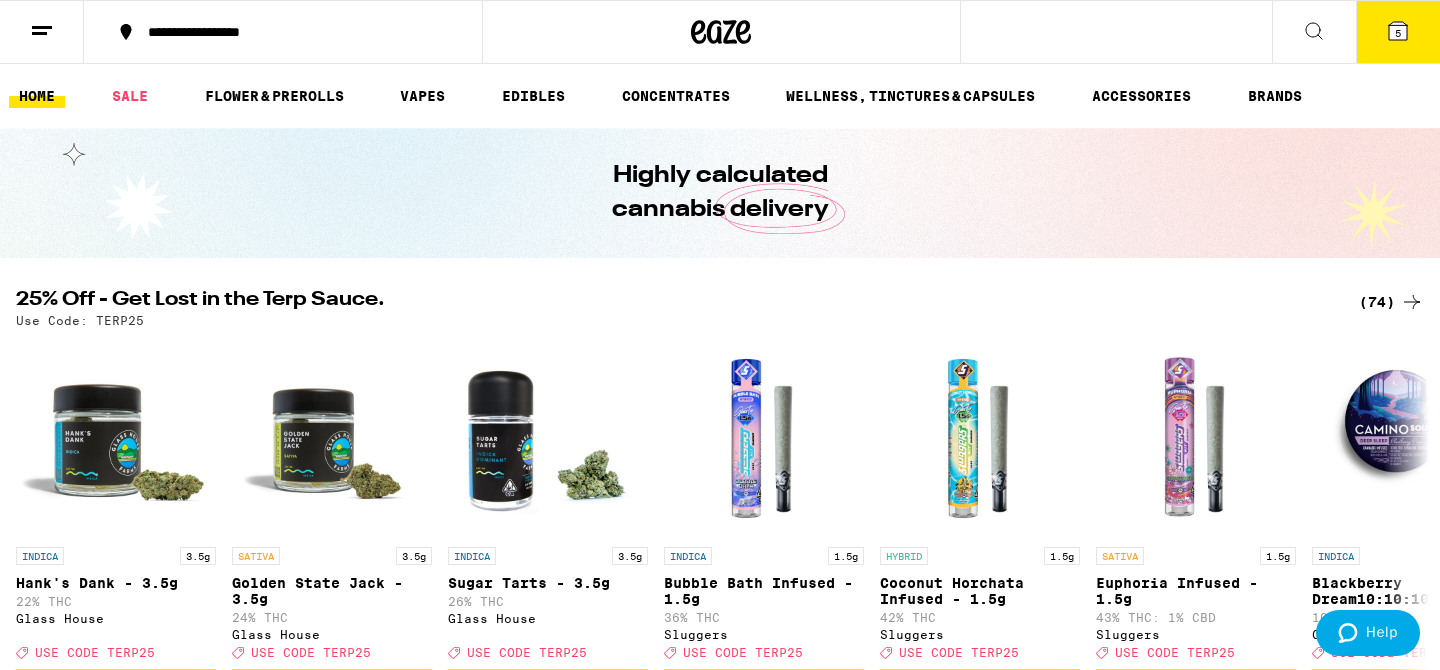 scroll, scrollTop: 86, scrollLeft: 0, axis: vertical 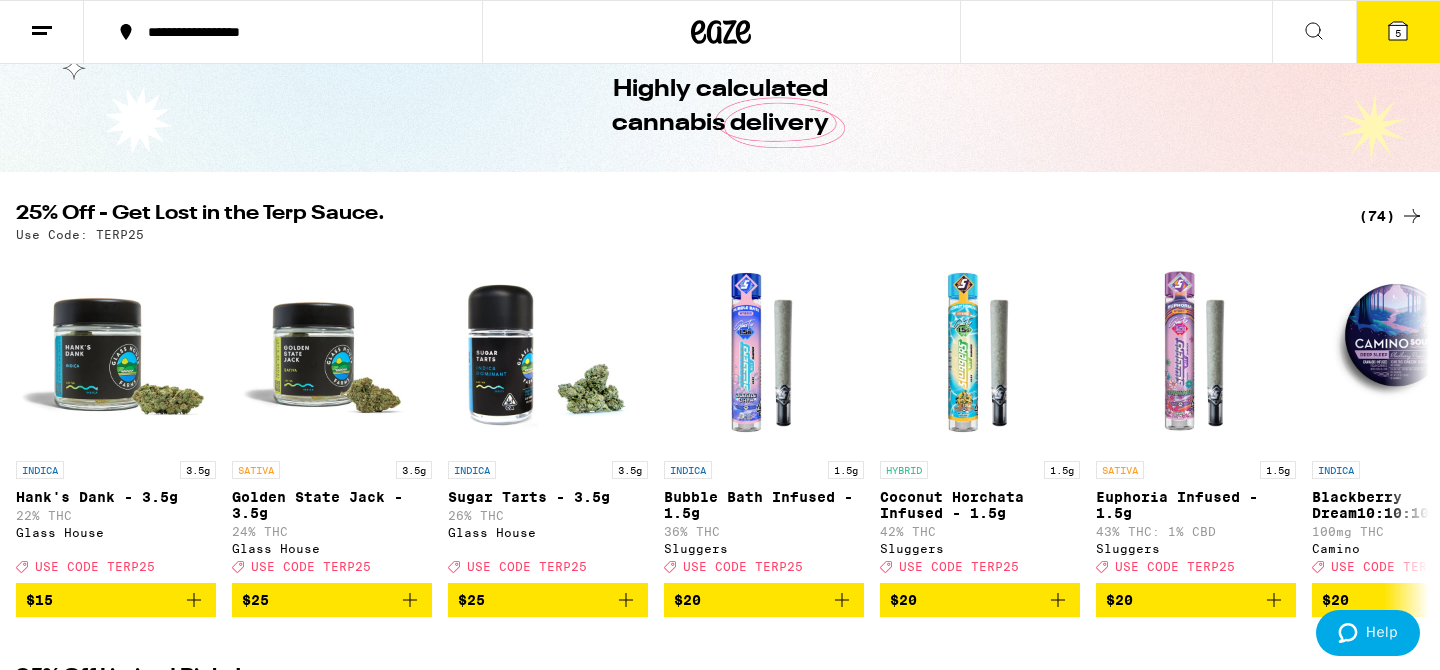 click at bounding box center (626, 600) 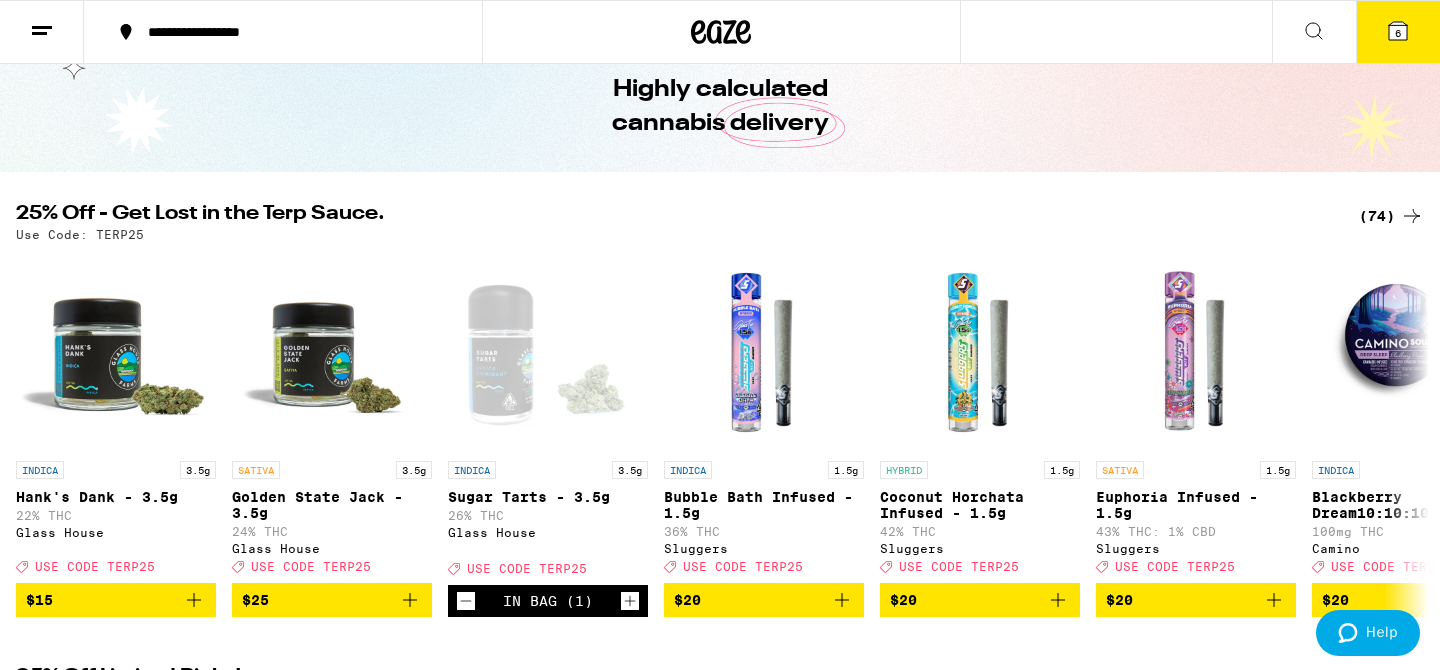 click at bounding box center [1398, 31] 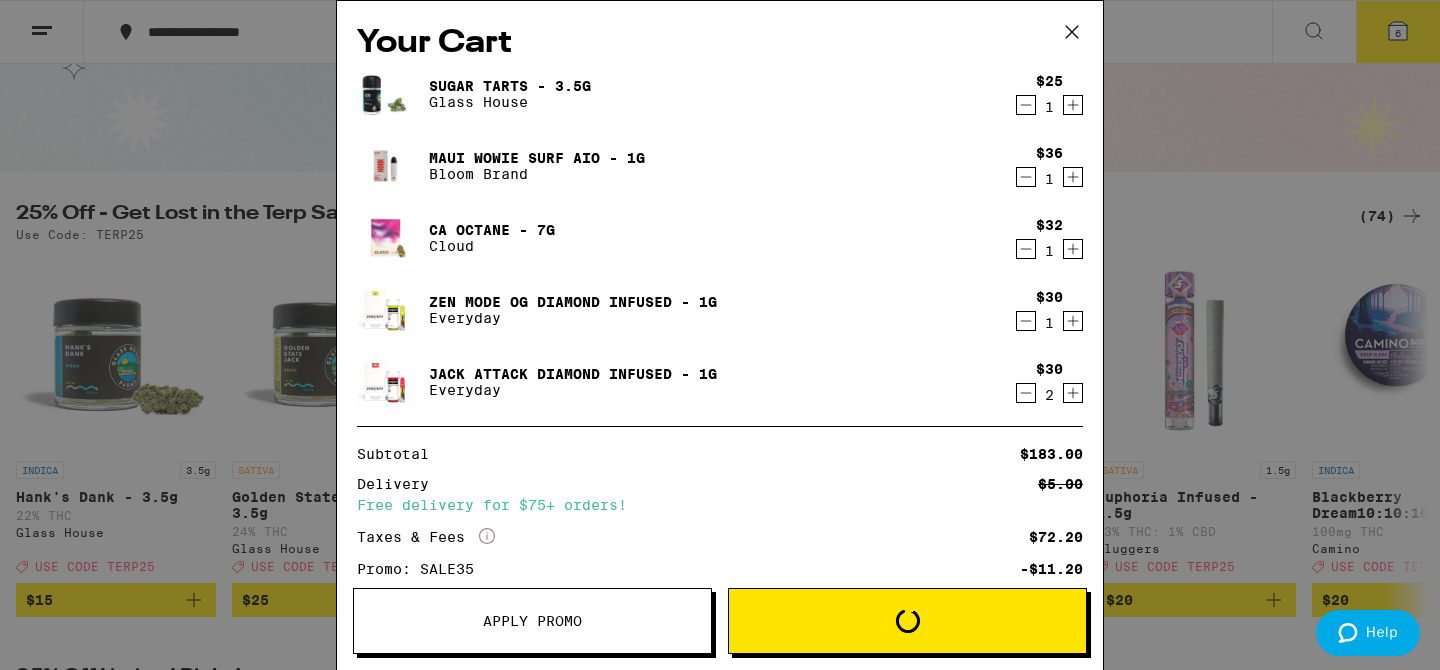 click on "Apply Promo" at bounding box center (532, 621) 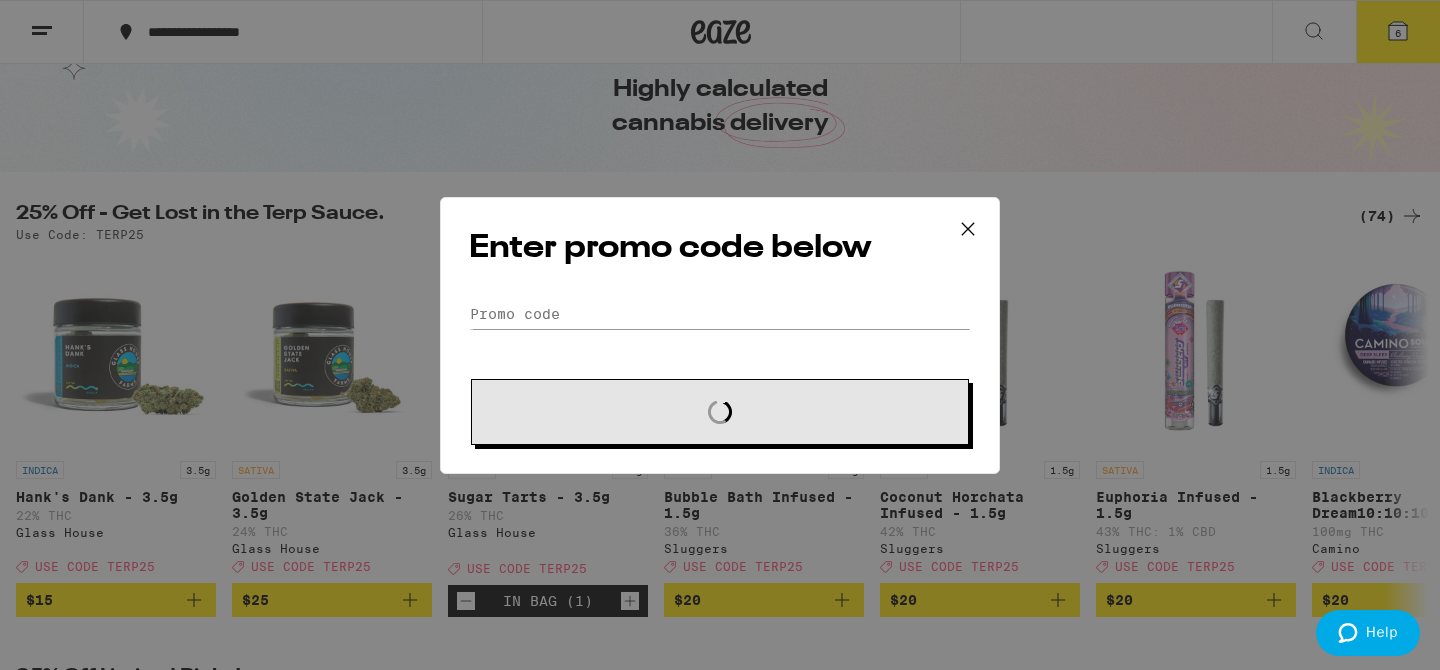 click on "Enter promo code below Promo Code Loading" at bounding box center (720, 335) 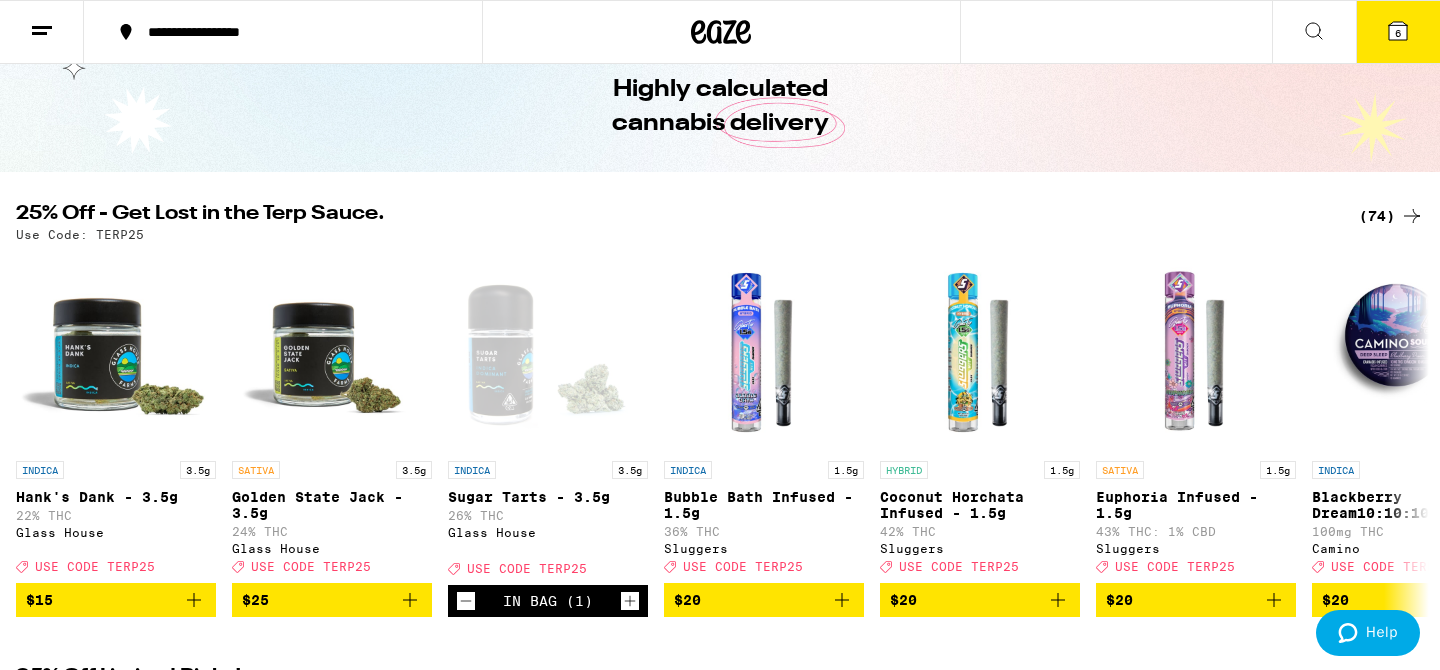 click on "Your Cart Sugar Tarts - 3.5g Glass House $25 1 Maui Wowie Surf AIO - 1g Bloom Brand $36 1 CA Octane - 7g Cloud $32 1 Zen Mode OG Diamond Infused - 1g Everyday $30 1 Jack Attack Diamond Infused - 1g Everyday $30 2 You may also like... SATIVA 1g Sweet Island Skunk - 1g Timeless $38 SATIVA 1g Maui Wowie - 1g Timeless $38 SATIVA 3.5g Mafia Funeral - 3.5g Glass House $25 SATIVA 1g Blue Dream AIO - 1g Dompen $32 SATIVA 1g Jeeter Juice: Maui Wowie - 1g Jeeter $33 HYBRID 1g Wedding Cake - 1g Cloud $22 SATIVA 1g Maui Wowie - 1g Jetty Extracts $35 SATIVA 1g Super Sour Diesel - 1g Punch Edibles $23 SATIVA 7g Orange Runtz - 7g Cloud $32 SATIVA 1g Tequila Sunrise - 1g Cookies $28 Subtotal $183.00 Delivery $5.00 Free delivery for $75+ orders! Taxes & Fees More Info $82.20 Promo: SALE35 -$11.20 Order Total $254.00 ⚠️ www.P65Warnings.ca.gov Apply Promo Checkout" at bounding box center (720, 335) 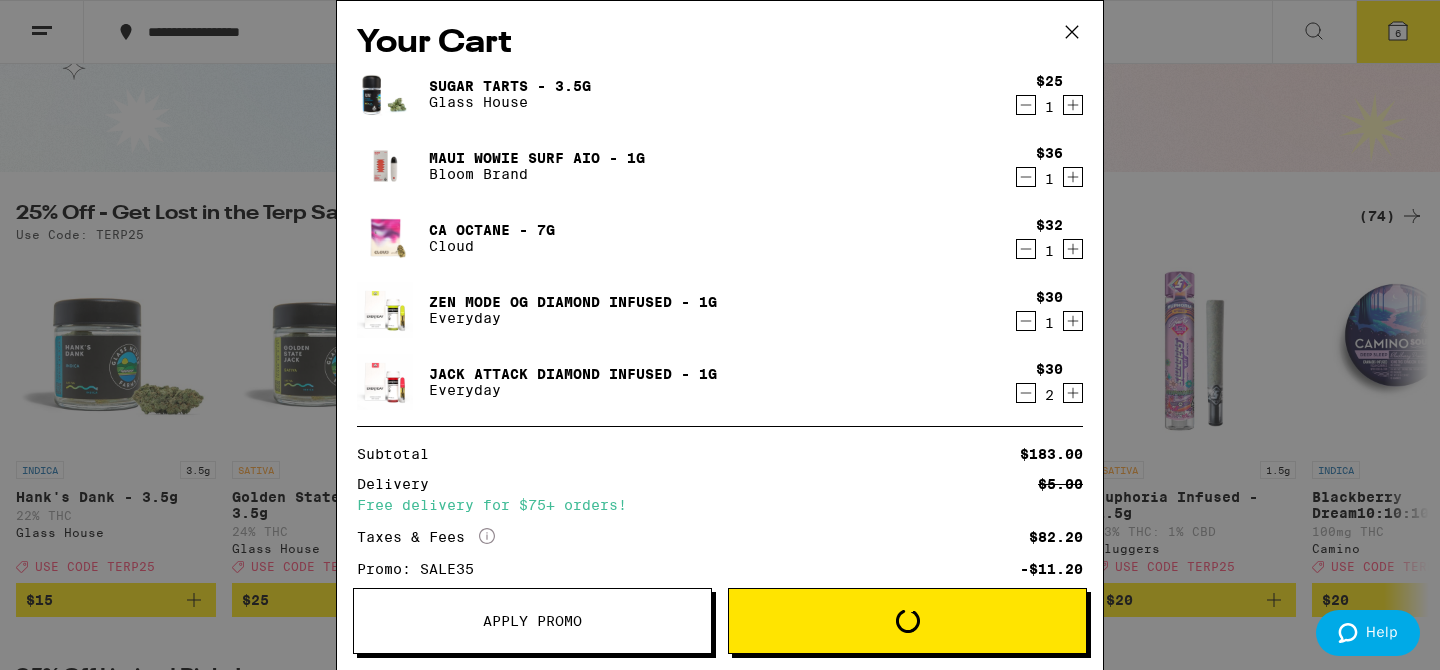 click on "Apply Promo" at bounding box center (532, 621) 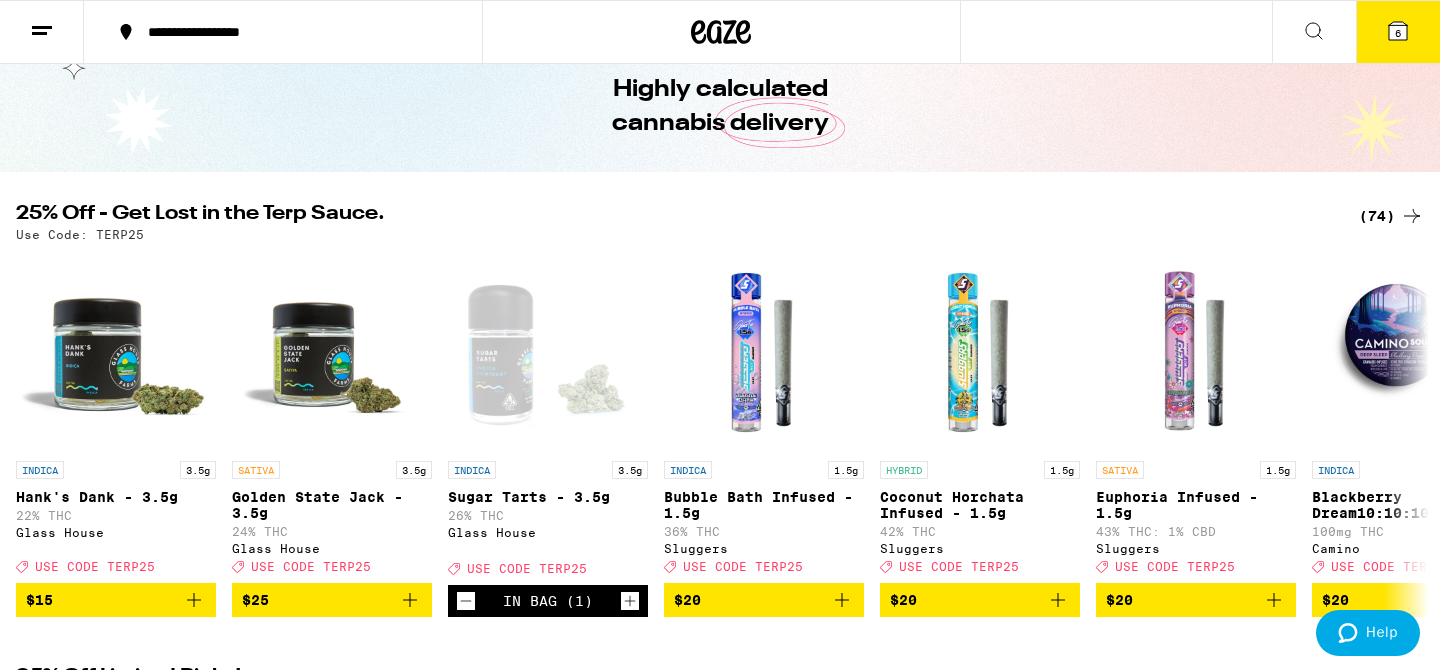 click on "Your Cart Sugar Tarts - 3.5g Glass House $25 1 Maui Wowie Surf AIO - 1g Bloom Brand $36 1 CA Octane - 7g Cloud $32 1 Zen Mode OG Diamond Infused - 1g Everyday $30 1 Jack Attack Diamond Infused - 1g Everyday $30 2 You may also like... SATIVA 1g Sweet Island Skunk - 1g Timeless $38 SATIVA 1g Maui Wowie - 1g Timeless $38 SATIVA 3.5g Mafia Funeral - 3.5g Glass House $25 SATIVA 1g Blue Dream AIO - 1g Dompen $32 SATIVA 1g Jeeter Juice: Maui Wowie - 1g Jeeter $33 HYBRID 1g Wedding Cake - 1g Cloud $22 SATIVA 1g Maui Wowie - 1g Jetty Extracts $35 SATIVA 1g Super Sour Diesel - 1g Punch Edibles $23 SATIVA 7g Orange Runtz - 7g Cloud $32 SATIVA 1g Tequila Sunrise - 1g Cookies $28 Subtotal $183.00 Delivery $5.00 Free delivery for $75+ orders! Taxes & Fees More Info $82.20 Promo: SALE35 -$11.20 Order Total $254.00 ⚠️ www.P65Warnings.ca.gov Apply Promo Checkout" at bounding box center [720, 335] 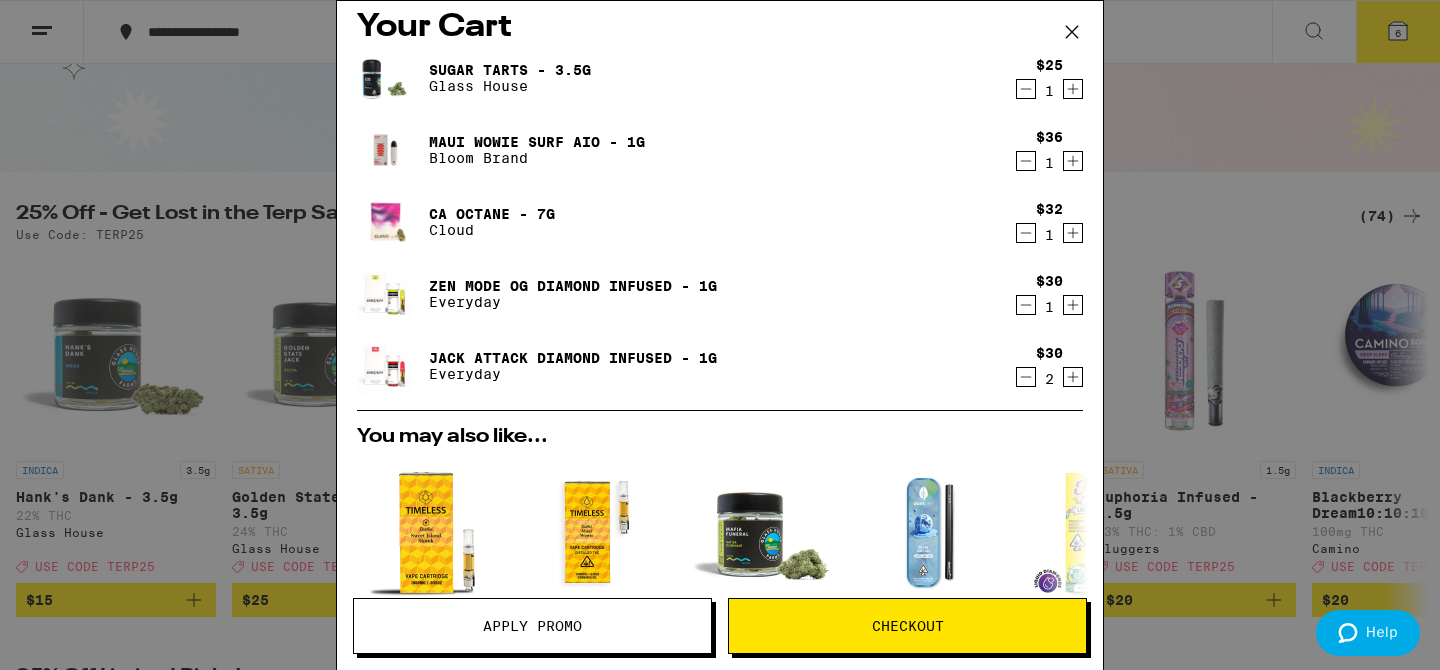 scroll, scrollTop: 0, scrollLeft: 0, axis: both 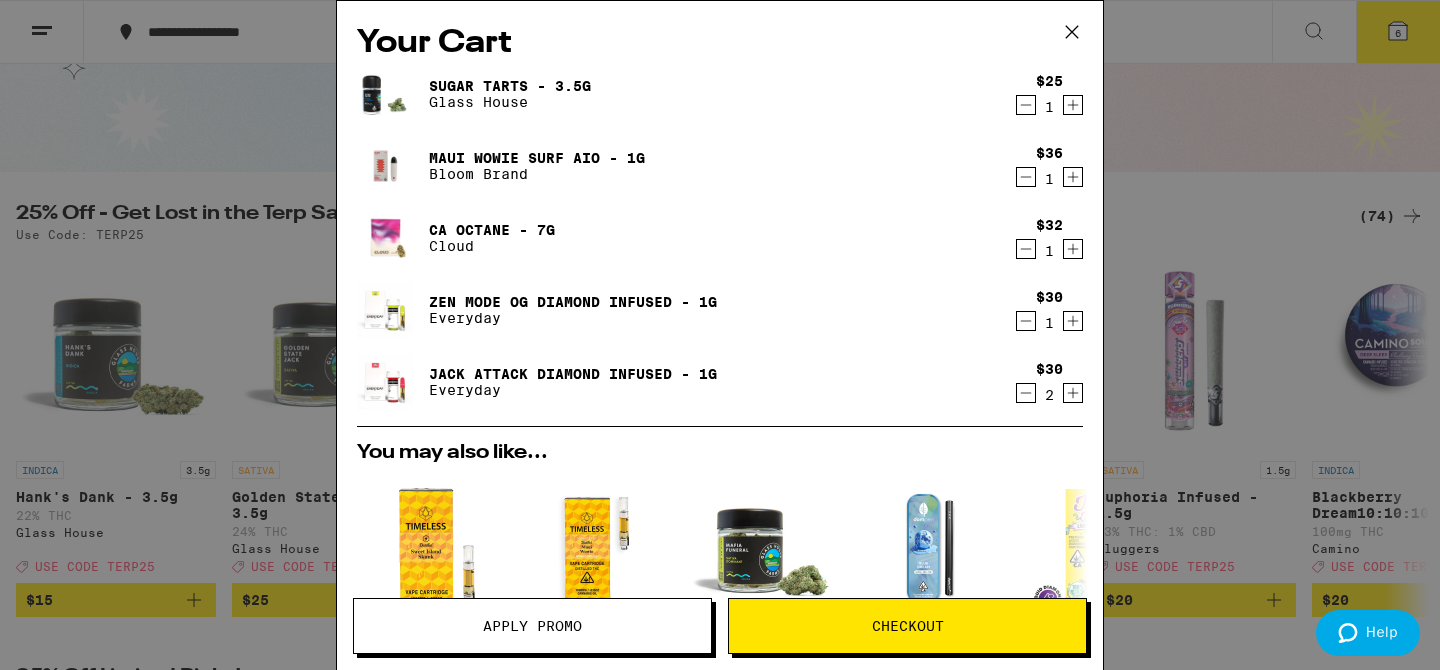 click at bounding box center [1026, 105] 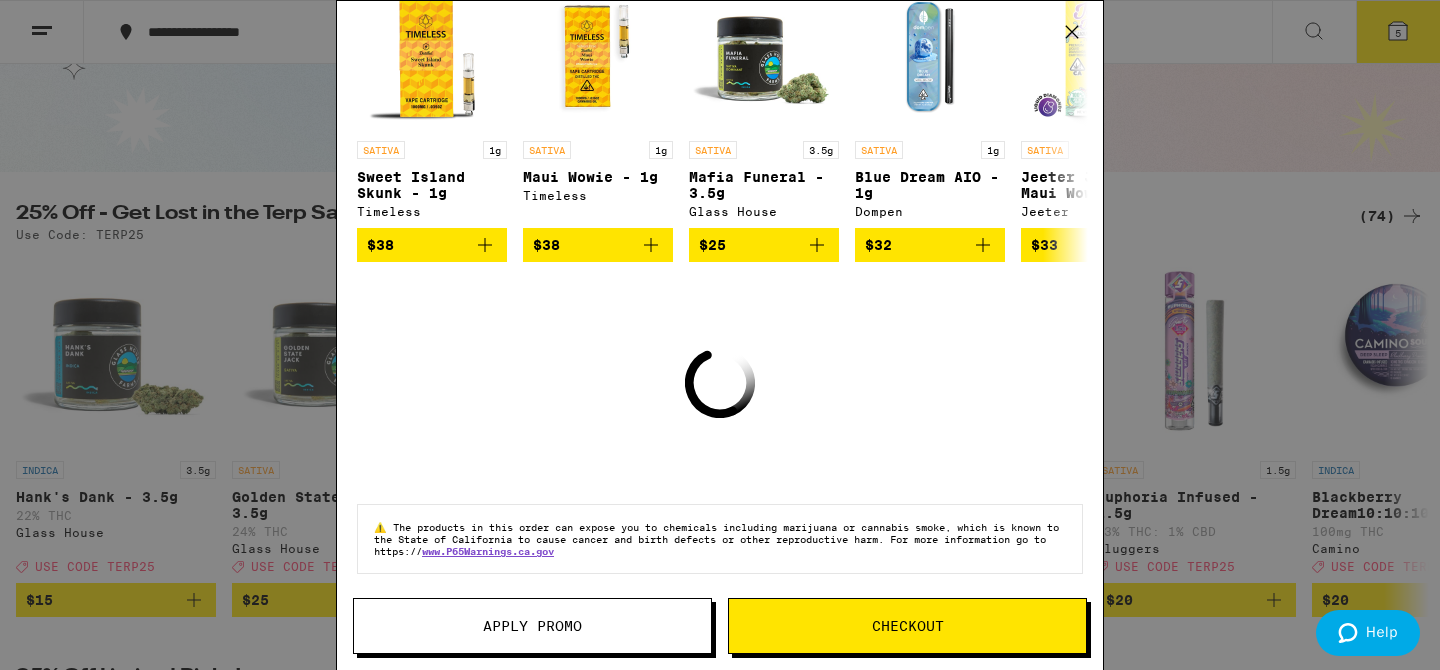 scroll, scrollTop: 435, scrollLeft: 0, axis: vertical 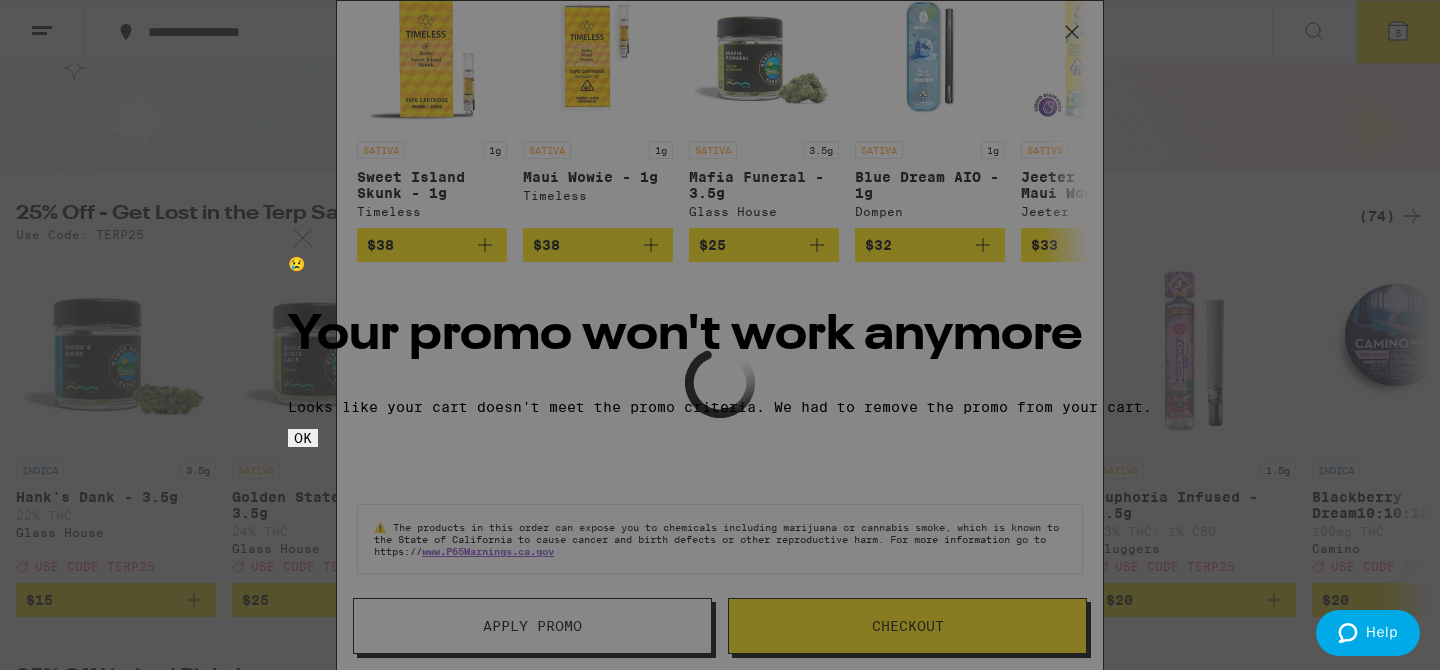 click on "OK" at bounding box center (303, 438) 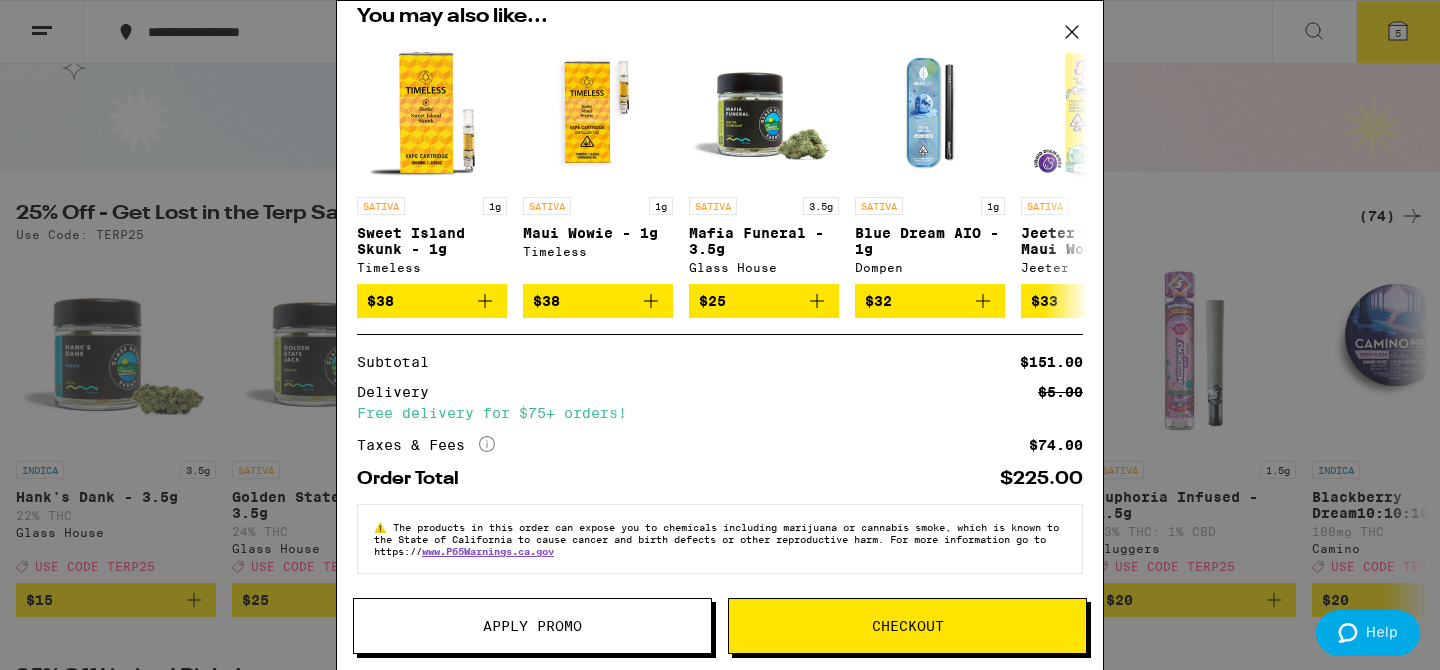 scroll, scrollTop: 379, scrollLeft: 0, axis: vertical 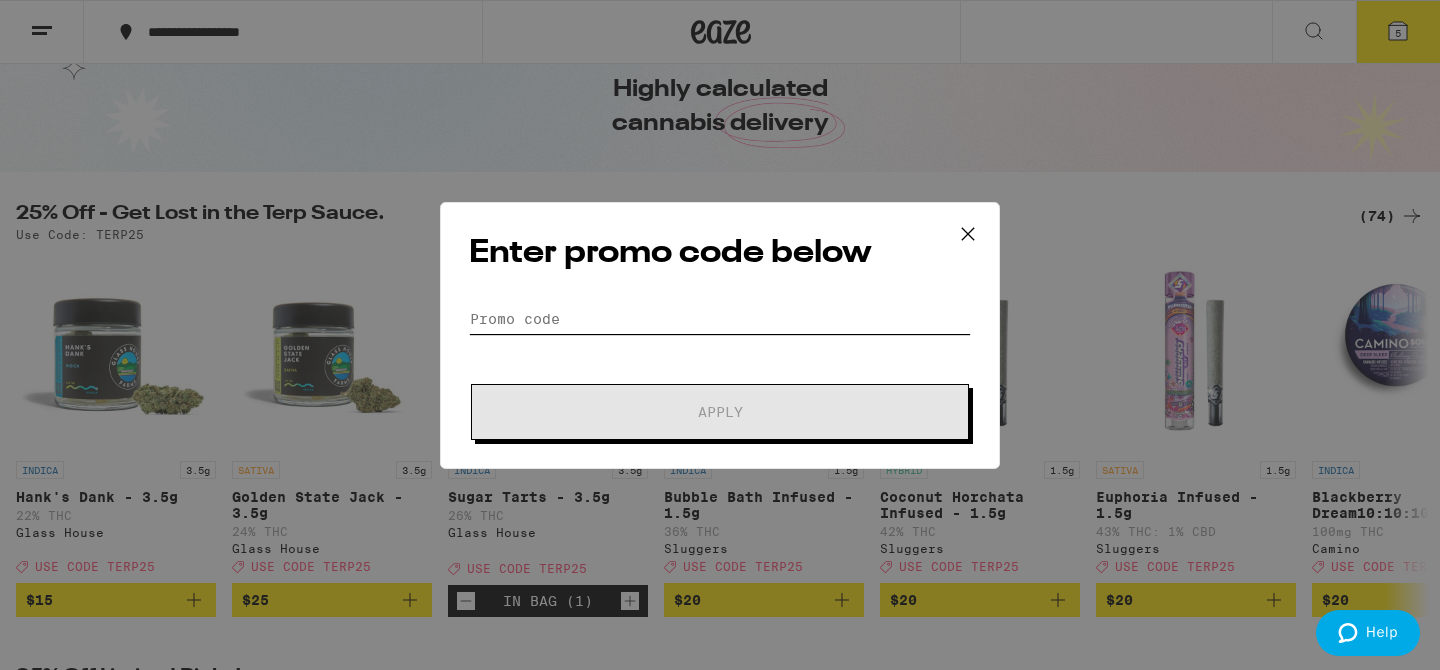 click on "Promo Code" at bounding box center (720, 319) 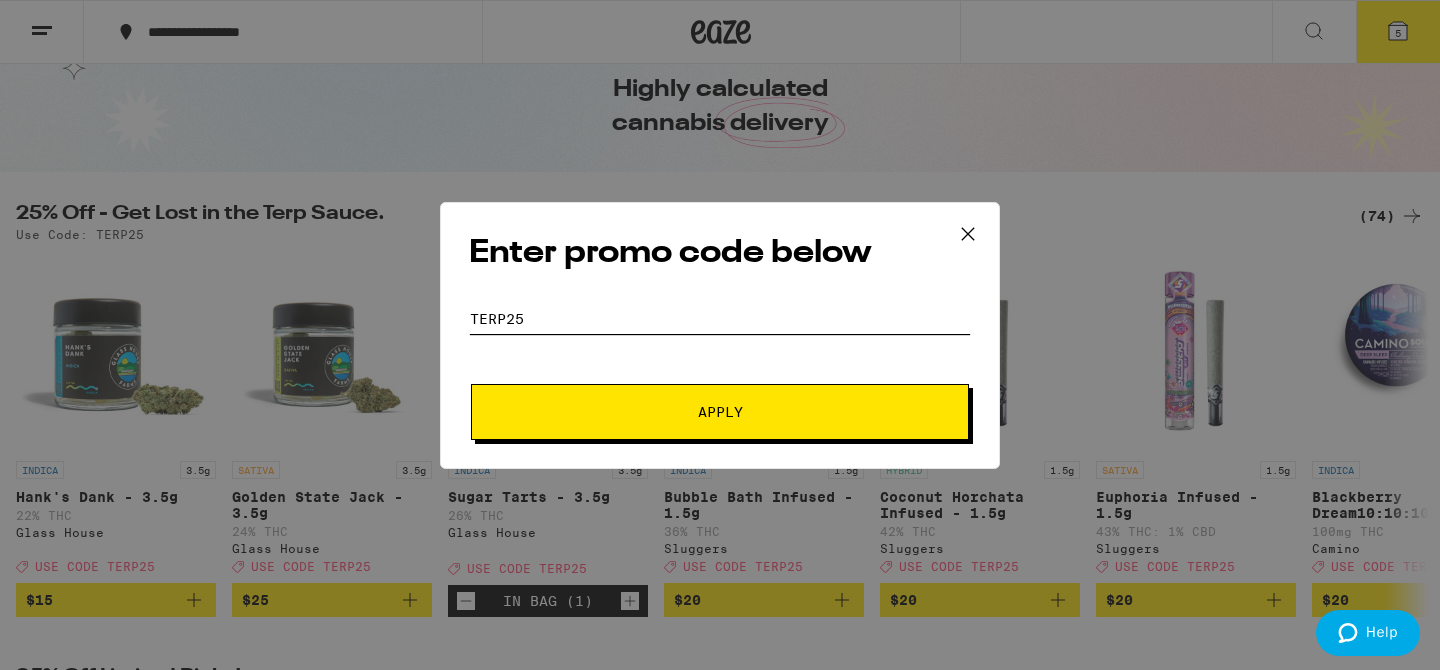 type on "terp25" 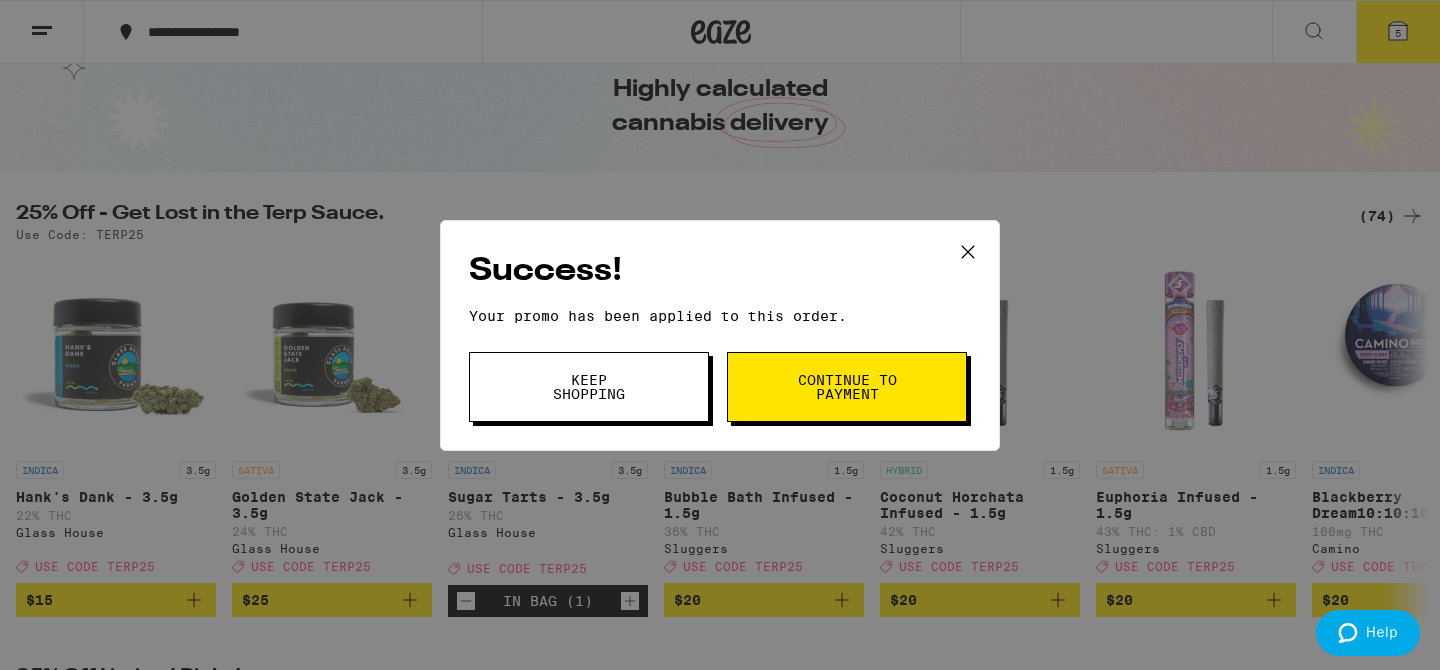 click on "Continue to payment" at bounding box center [847, 387] 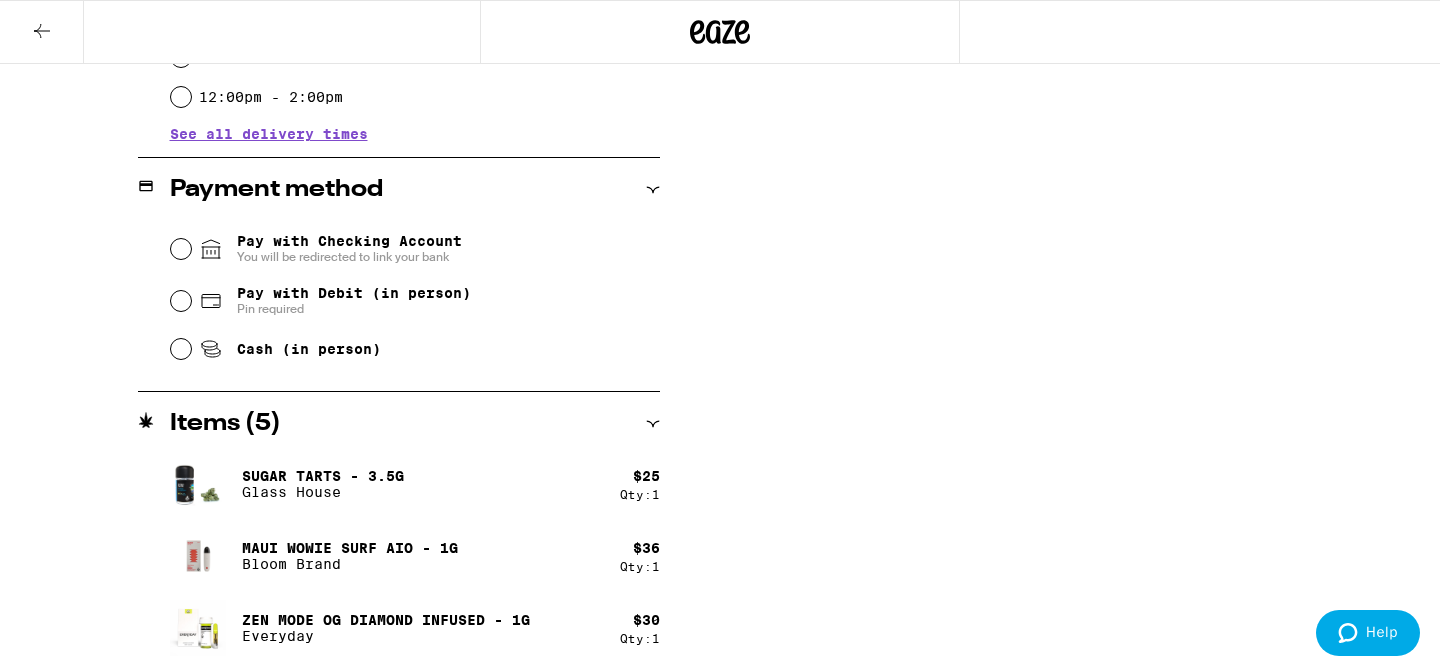 scroll, scrollTop: 750, scrollLeft: 0, axis: vertical 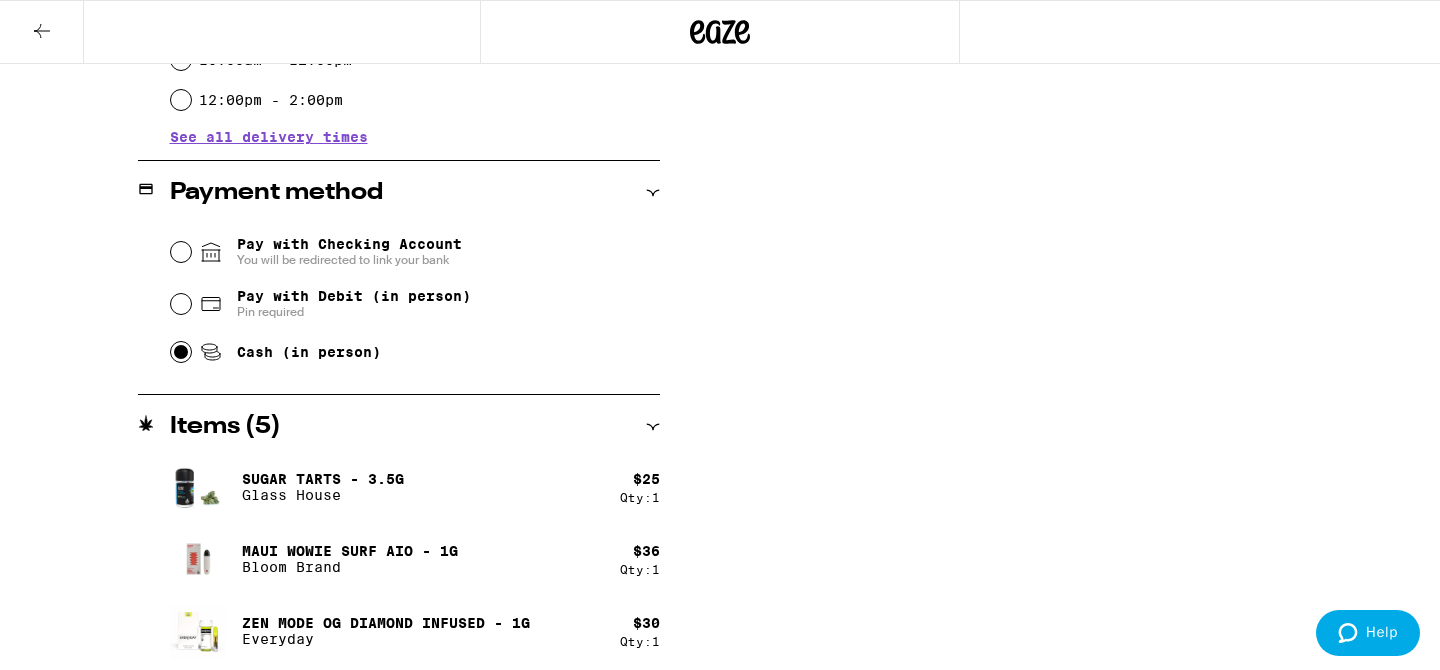 click on "Cash (in person)" at bounding box center [181, 352] 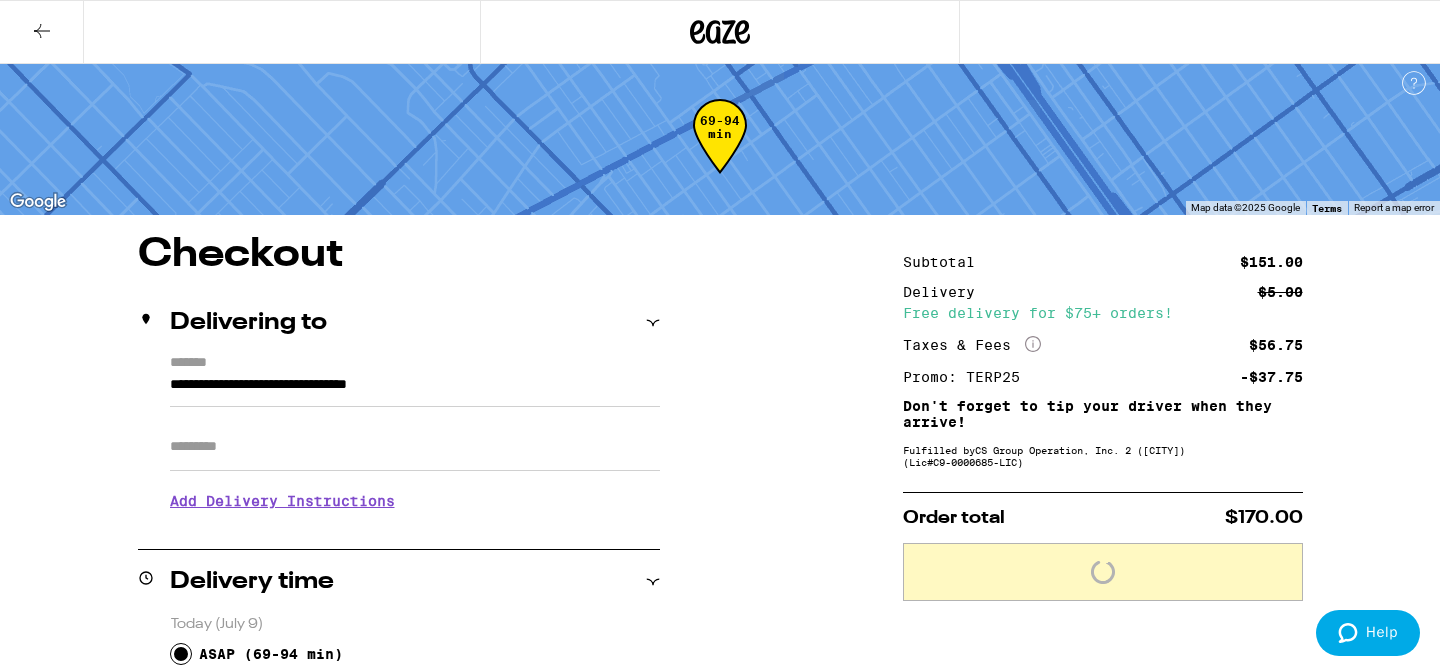 scroll, scrollTop: 2, scrollLeft: 0, axis: vertical 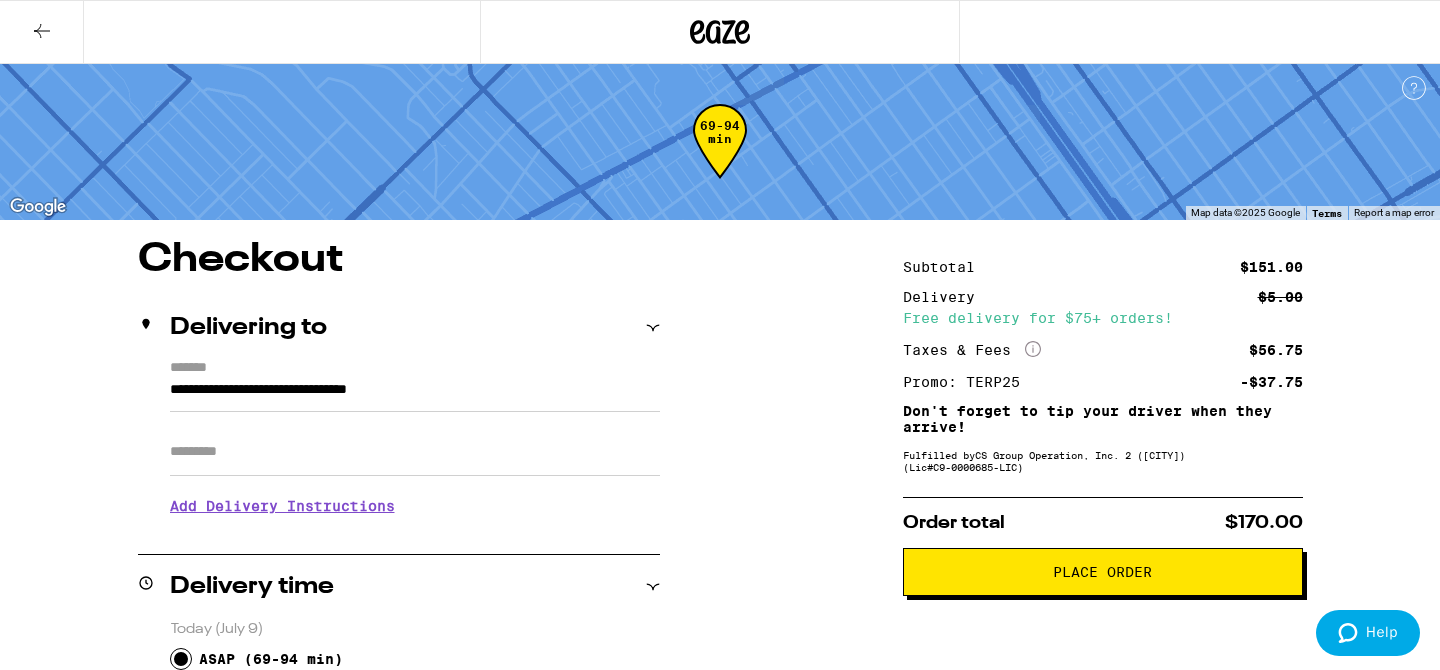 click on "Place Order" at bounding box center (1103, 572) 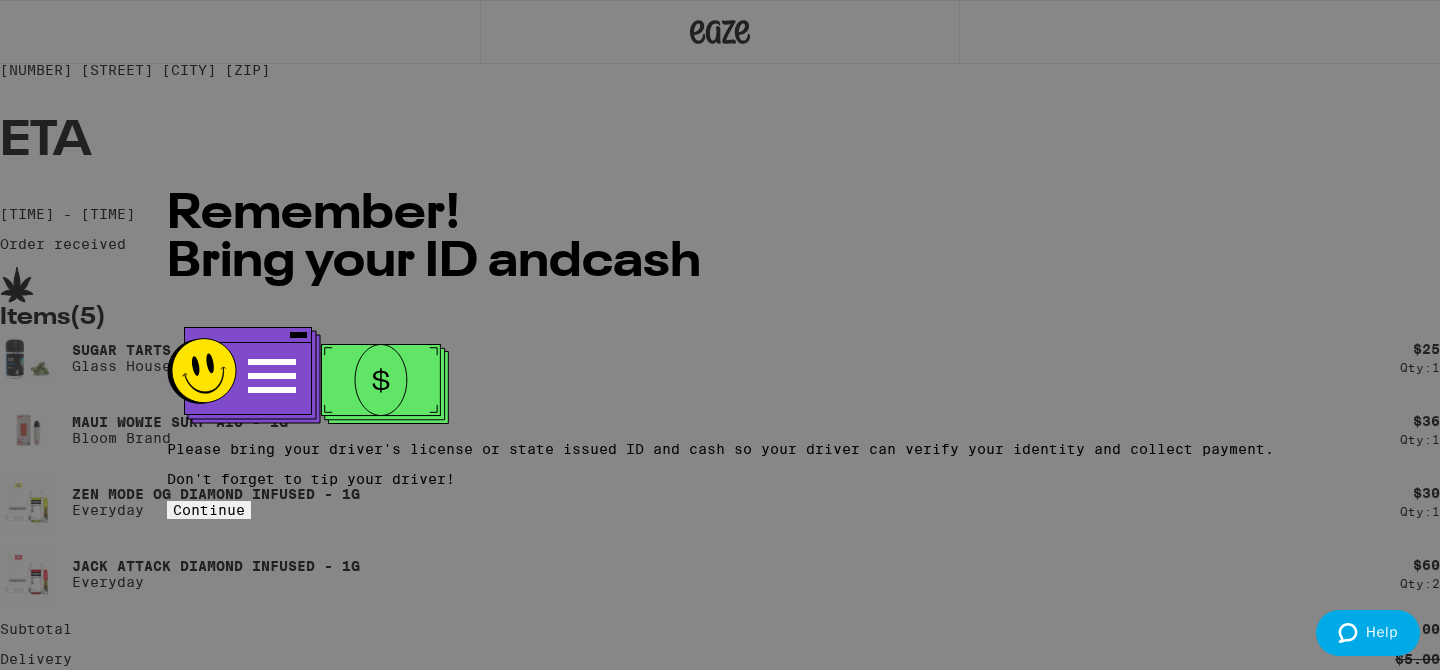 scroll, scrollTop: 0, scrollLeft: 0, axis: both 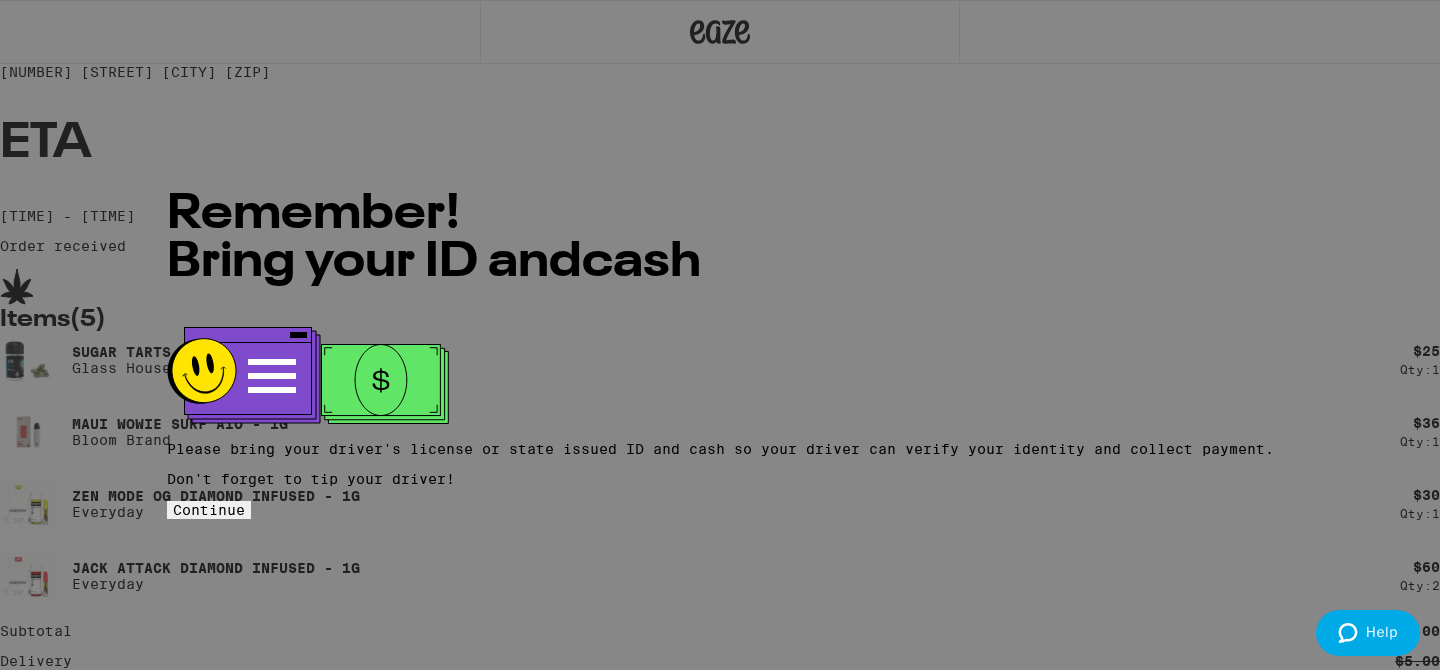 click on "Continue" at bounding box center (209, 510) 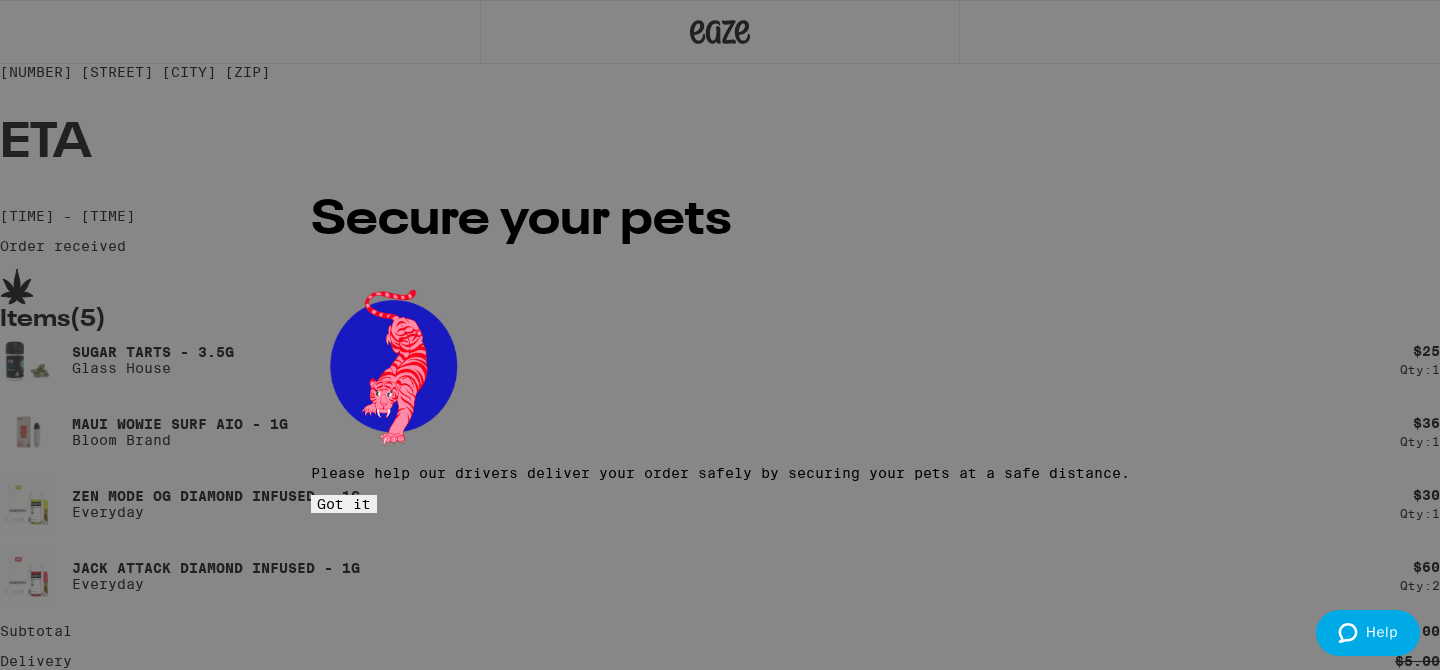 click on "Got it" at bounding box center (344, 504) 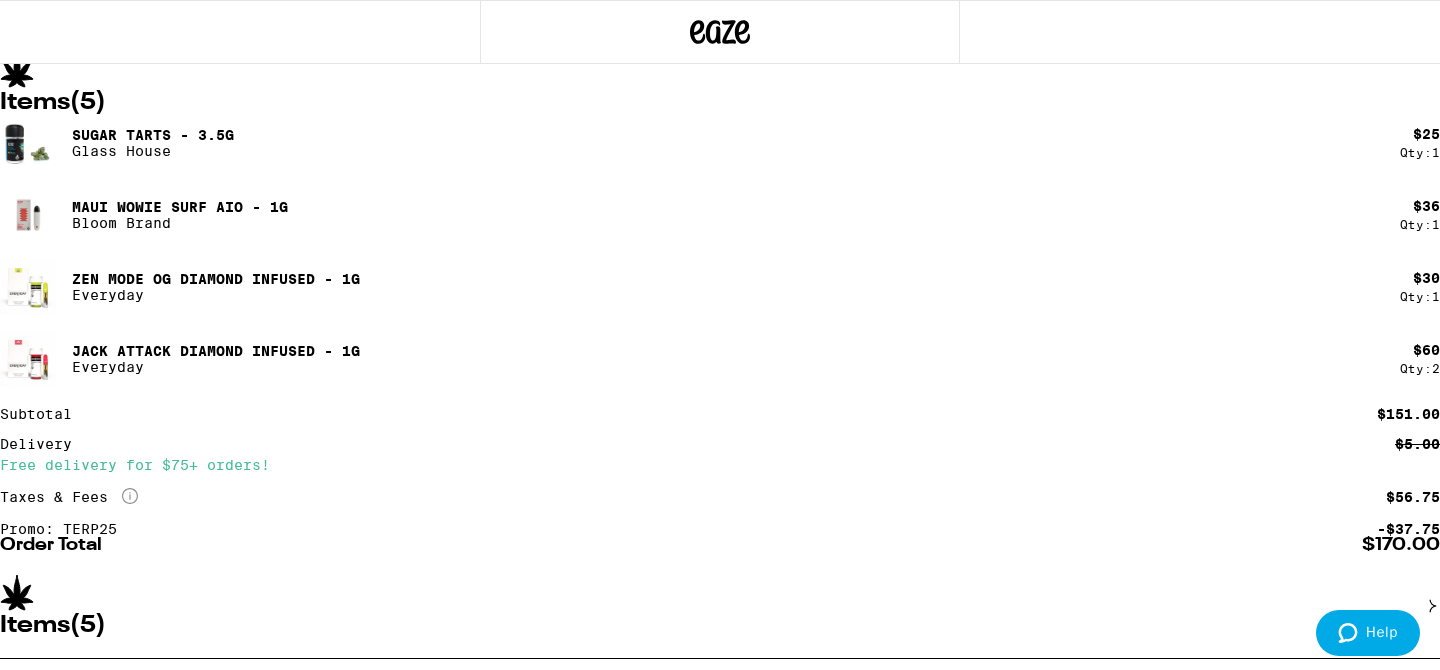 scroll, scrollTop: 508, scrollLeft: 0, axis: vertical 